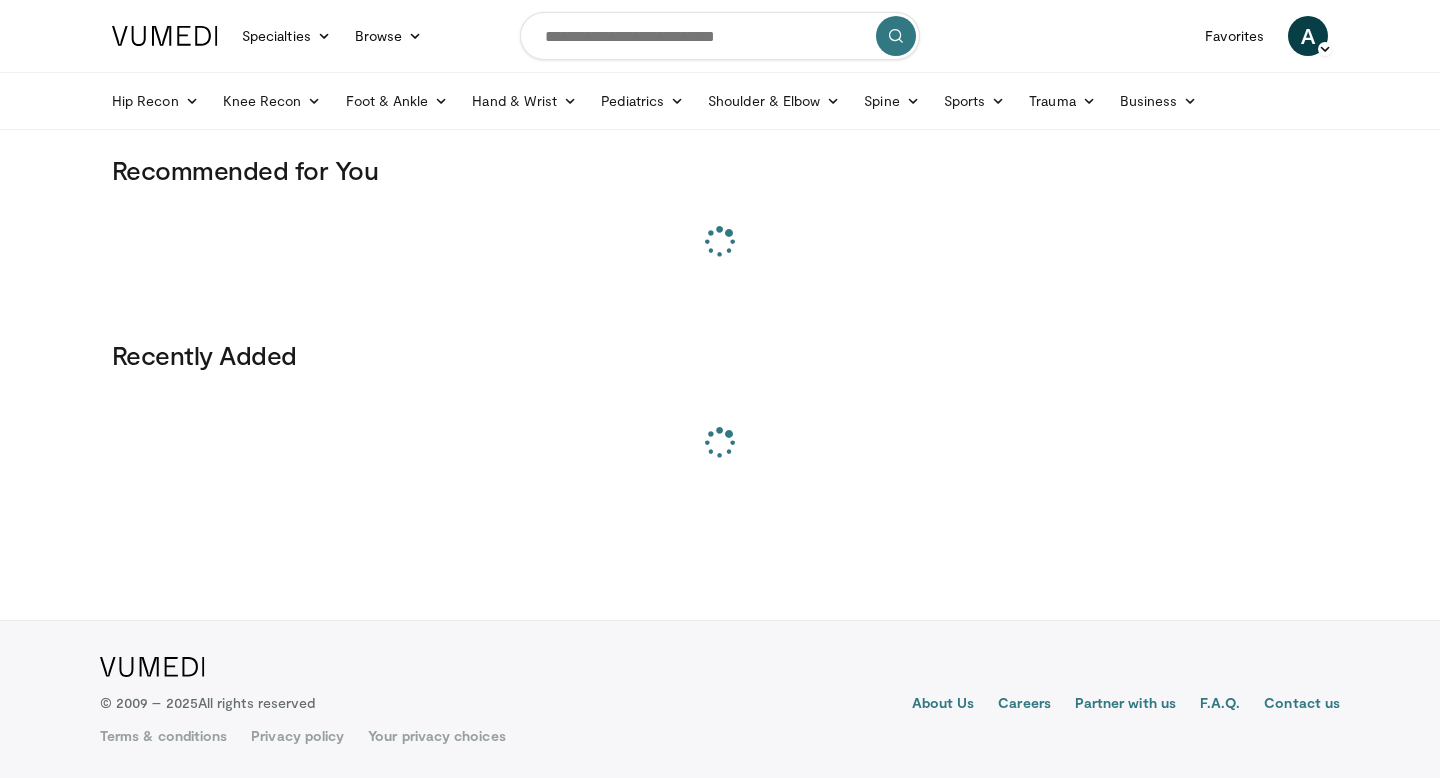 scroll, scrollTop: 0, scrollLeft: 0, axis: both 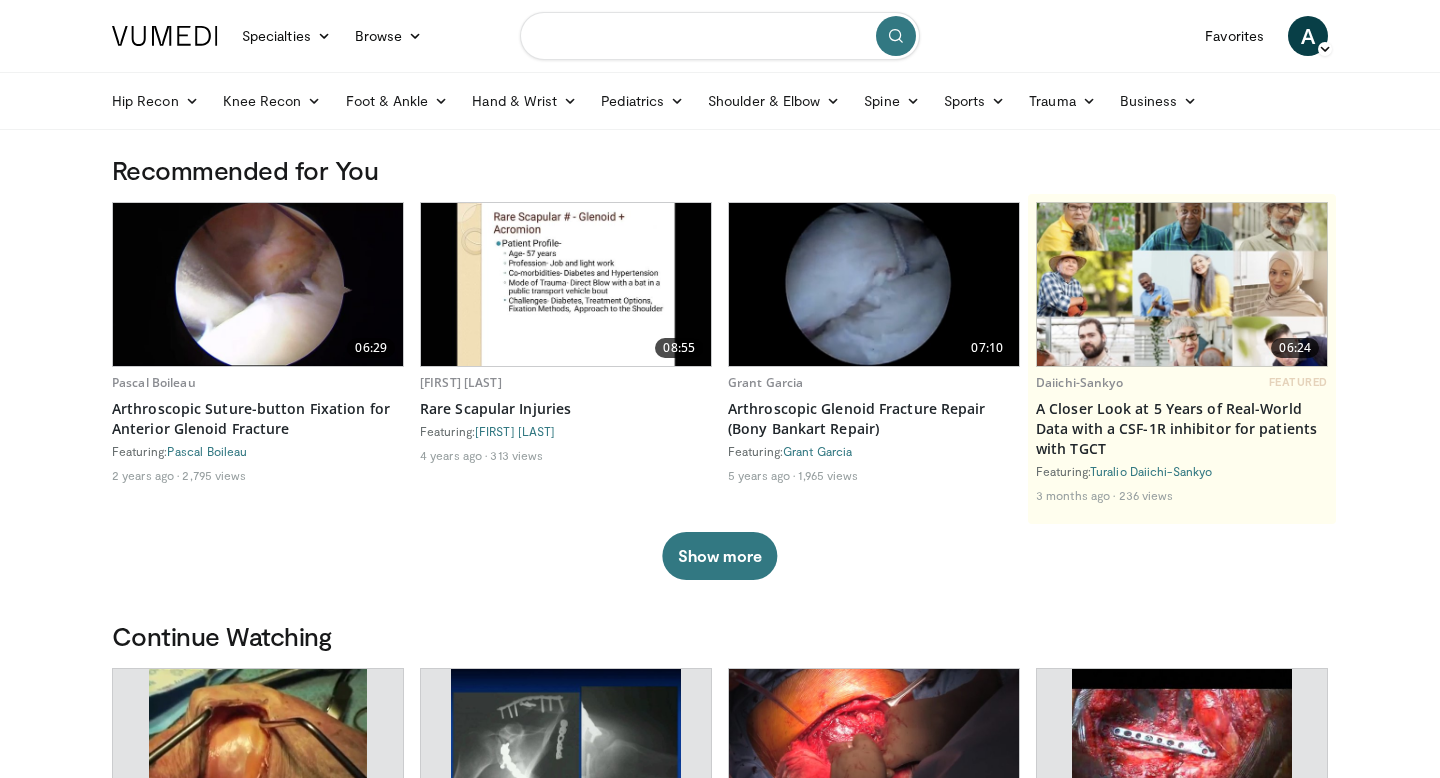 click at bounding box center [720, 36] 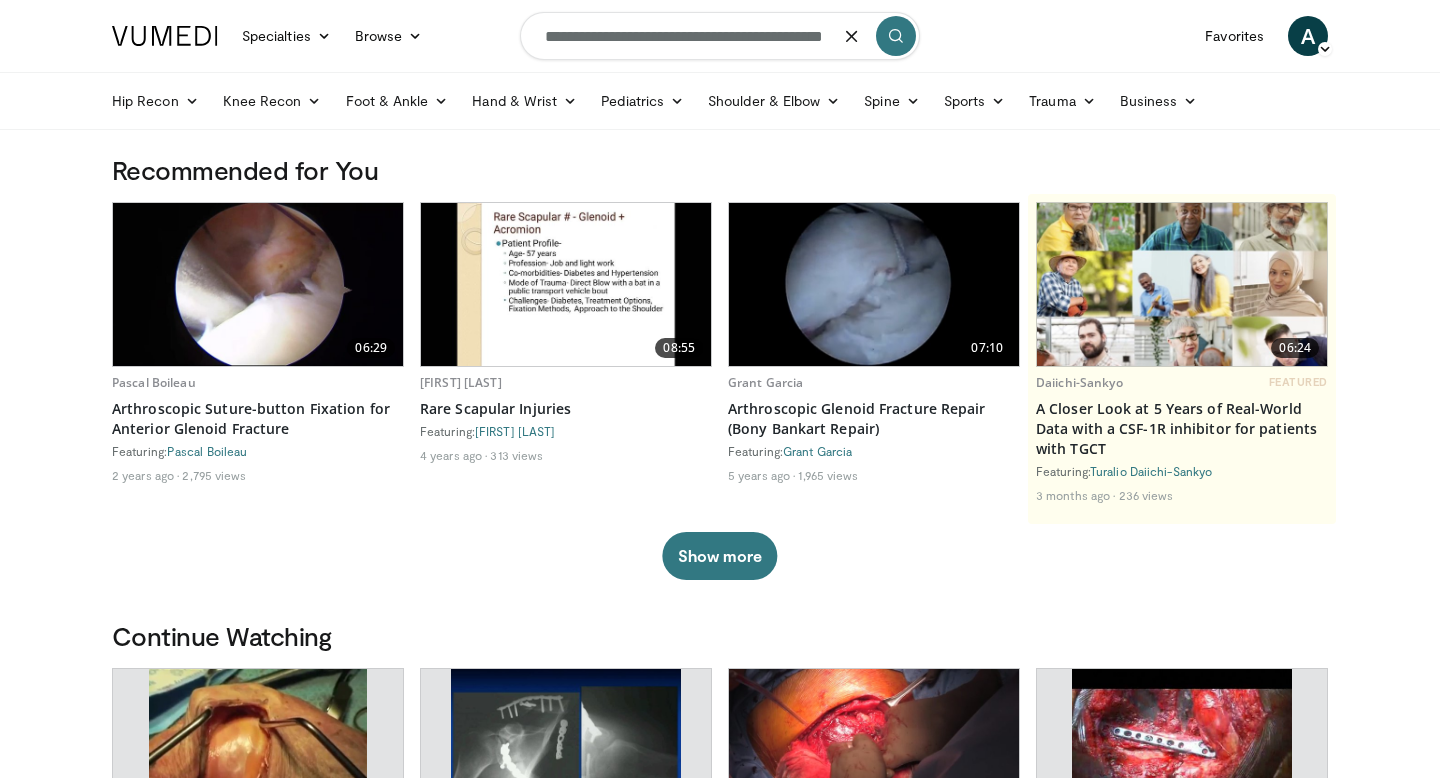 scroll, scrollTop: 0, scrollLeft: 45, axis: horizontal 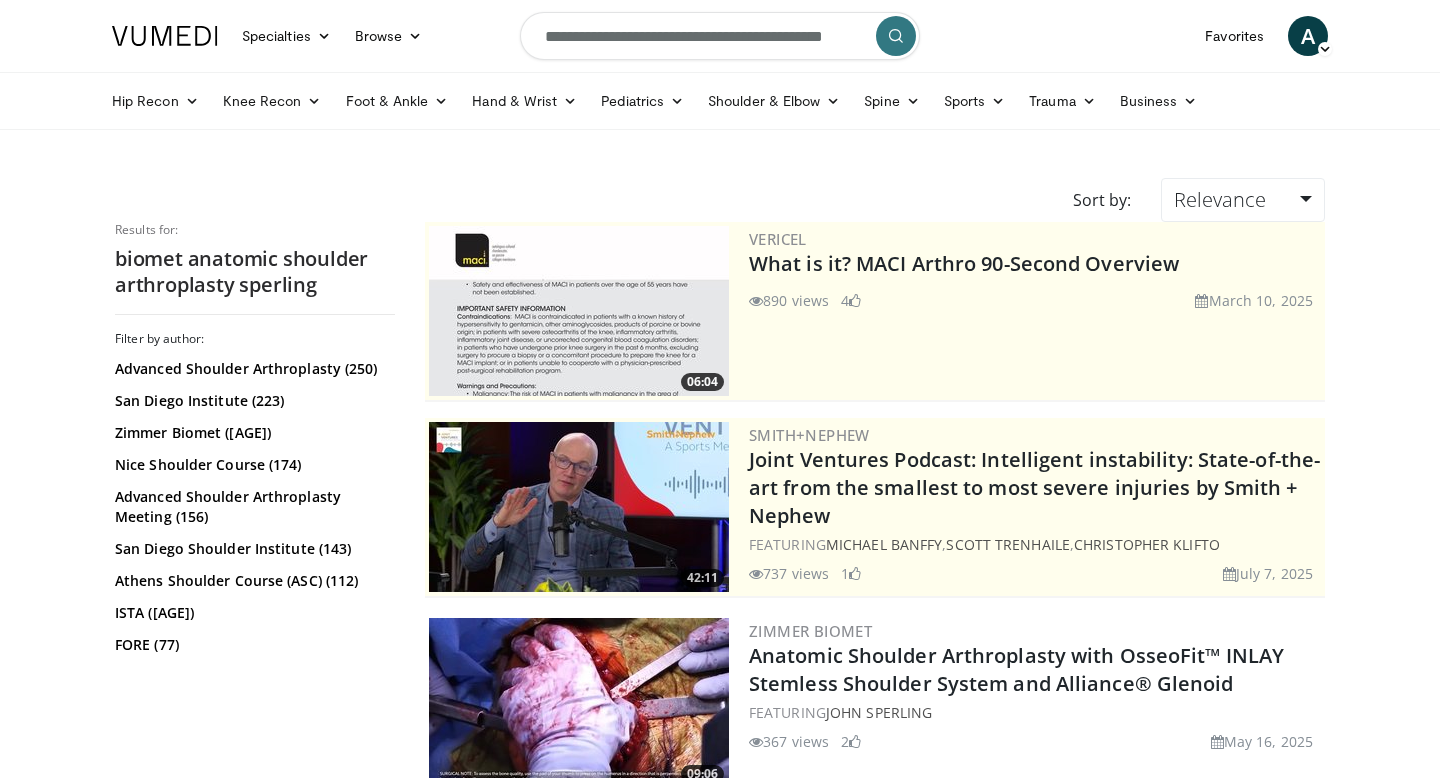 click on "**********" at bounding box center (720, 36) 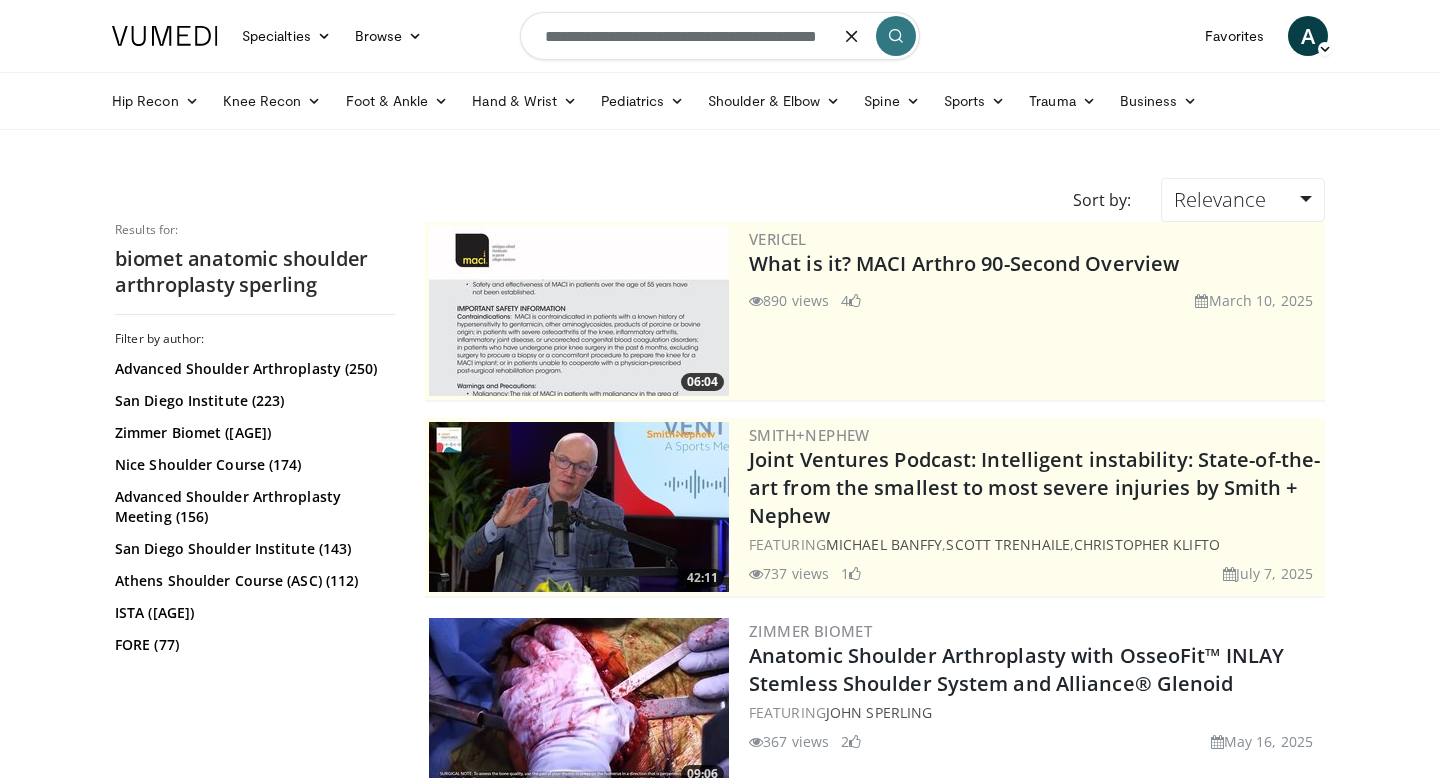 type on "**********" 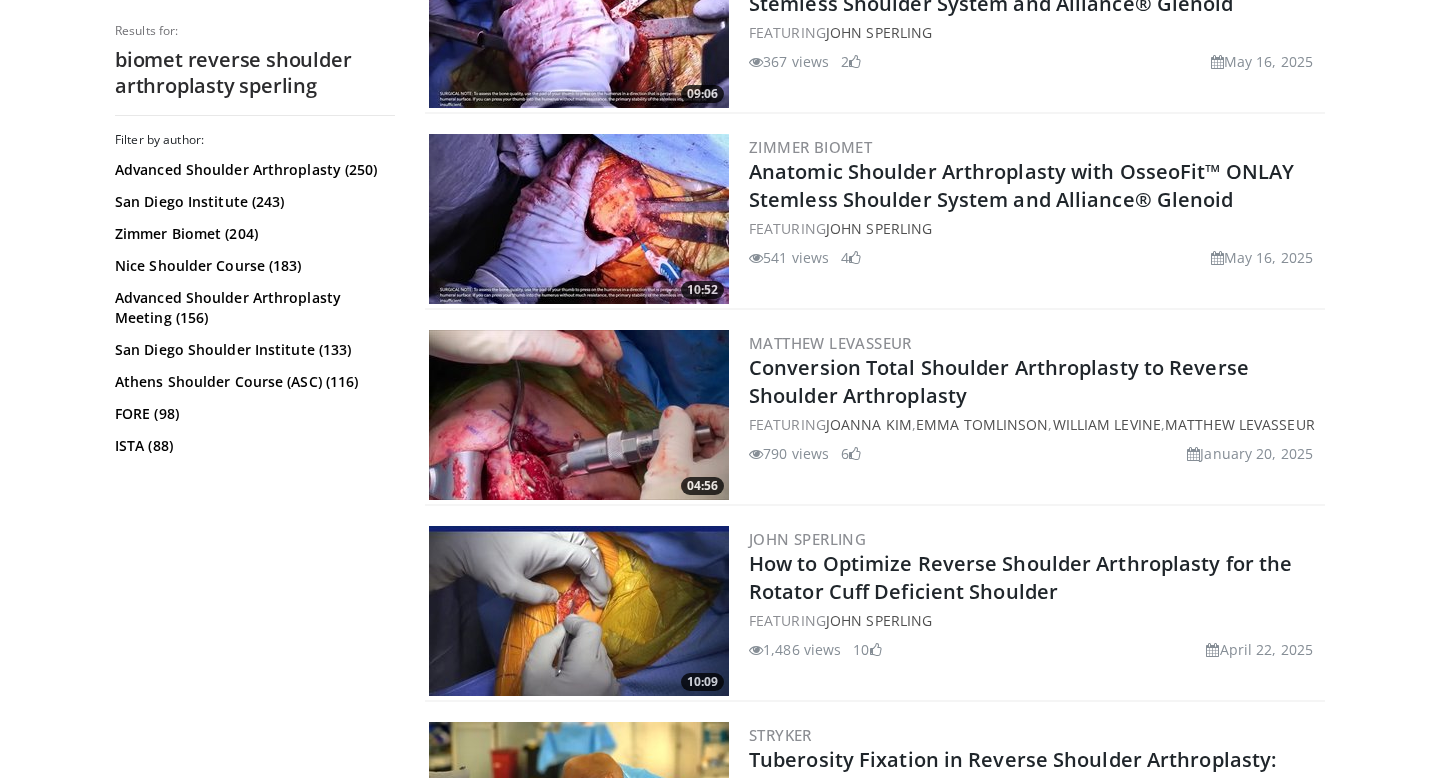 scroll, scrollTop: 686, scrollLeft: 0, axis: vertical 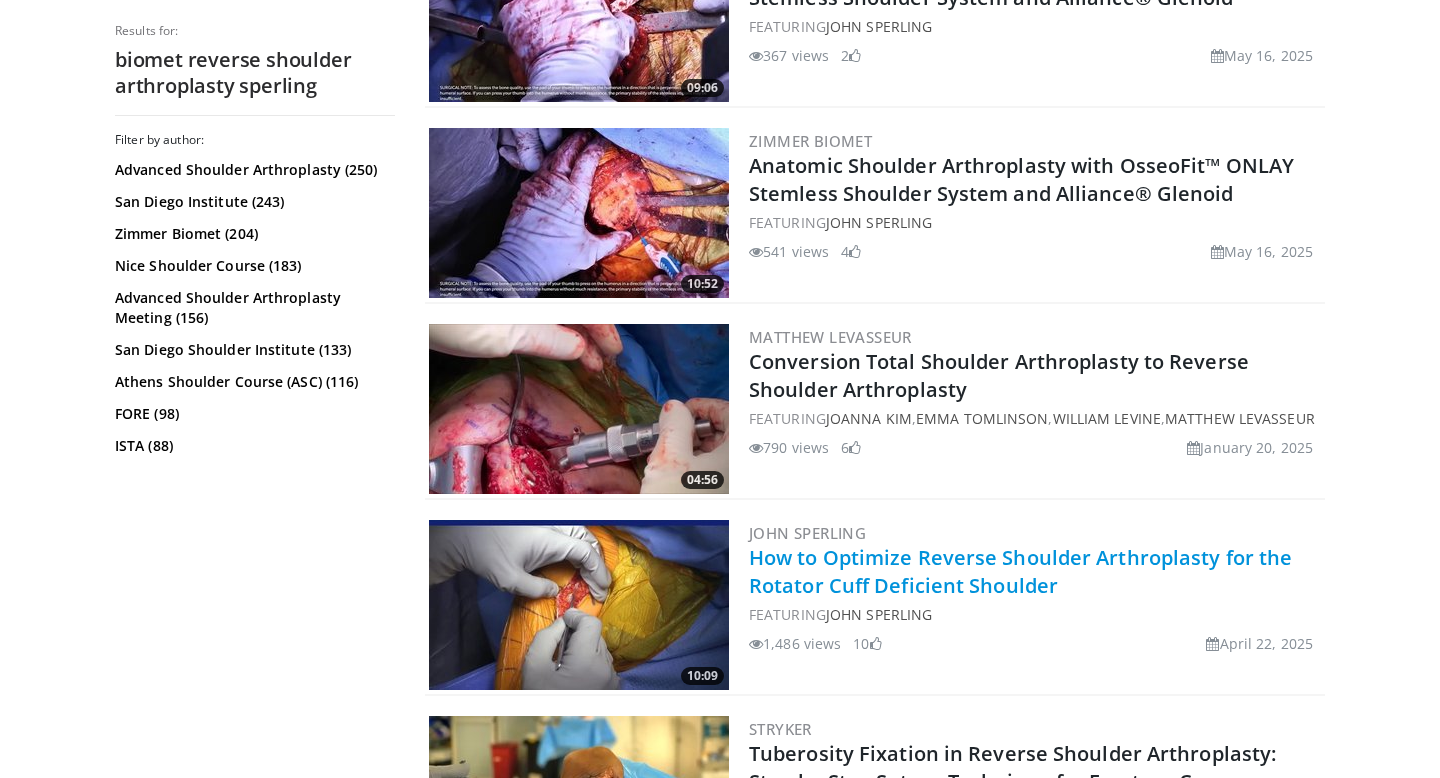 click on "How to Optimize Reverse Shoulder Arthroplasty for the Rotator Cuff Deficient Shoulder" at bounding box center (1020, 571) 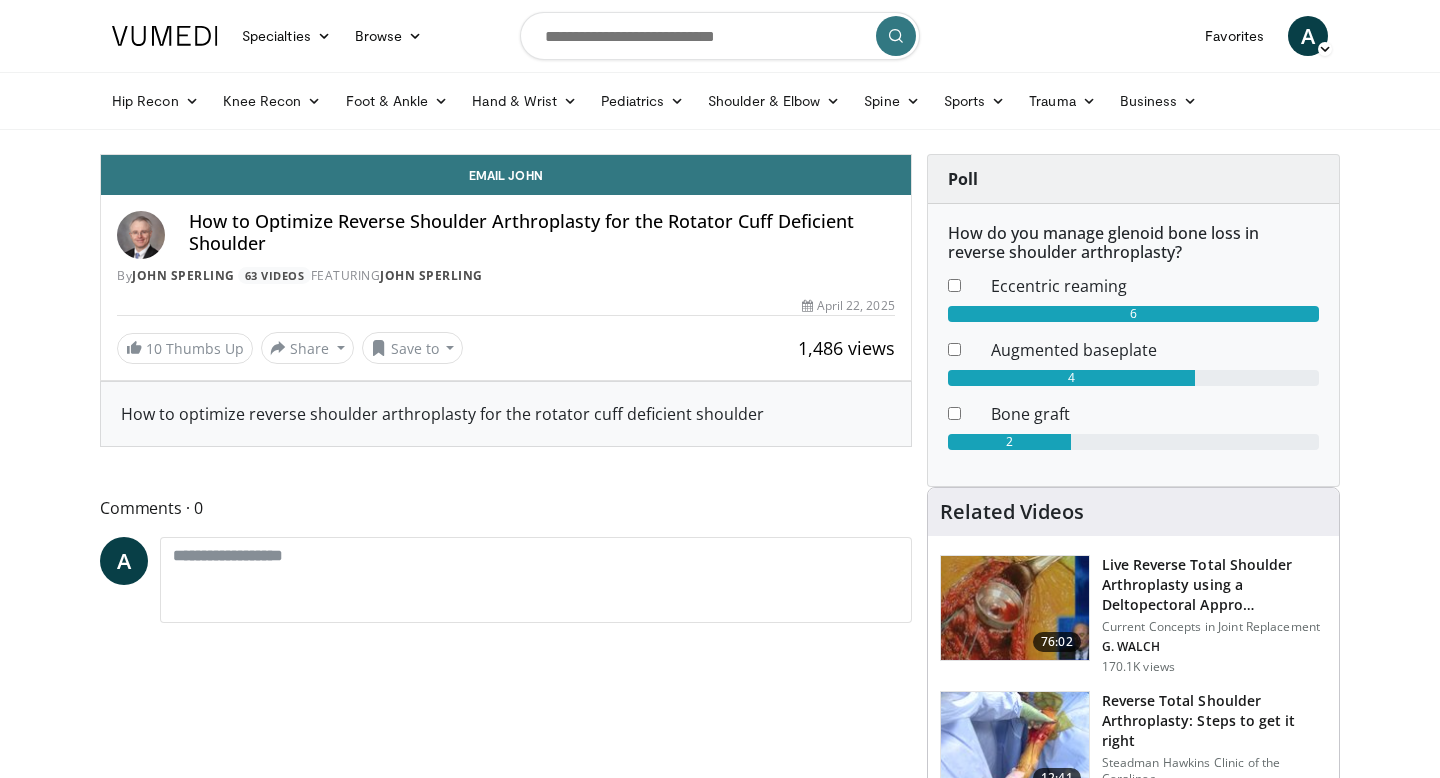 scroll, scrollTop: 0, scrollLeft: 0, axis: both 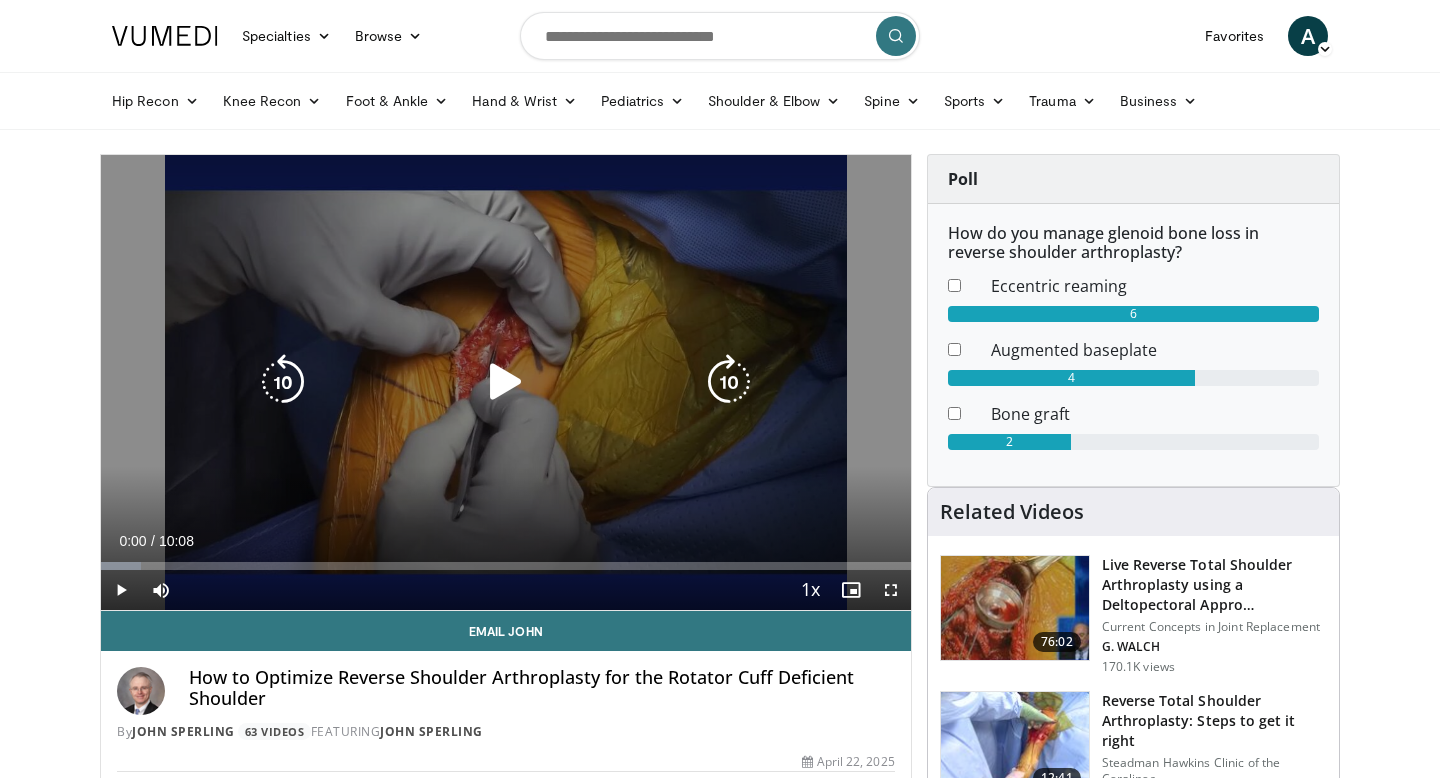 click at bounding box center (506, 382) 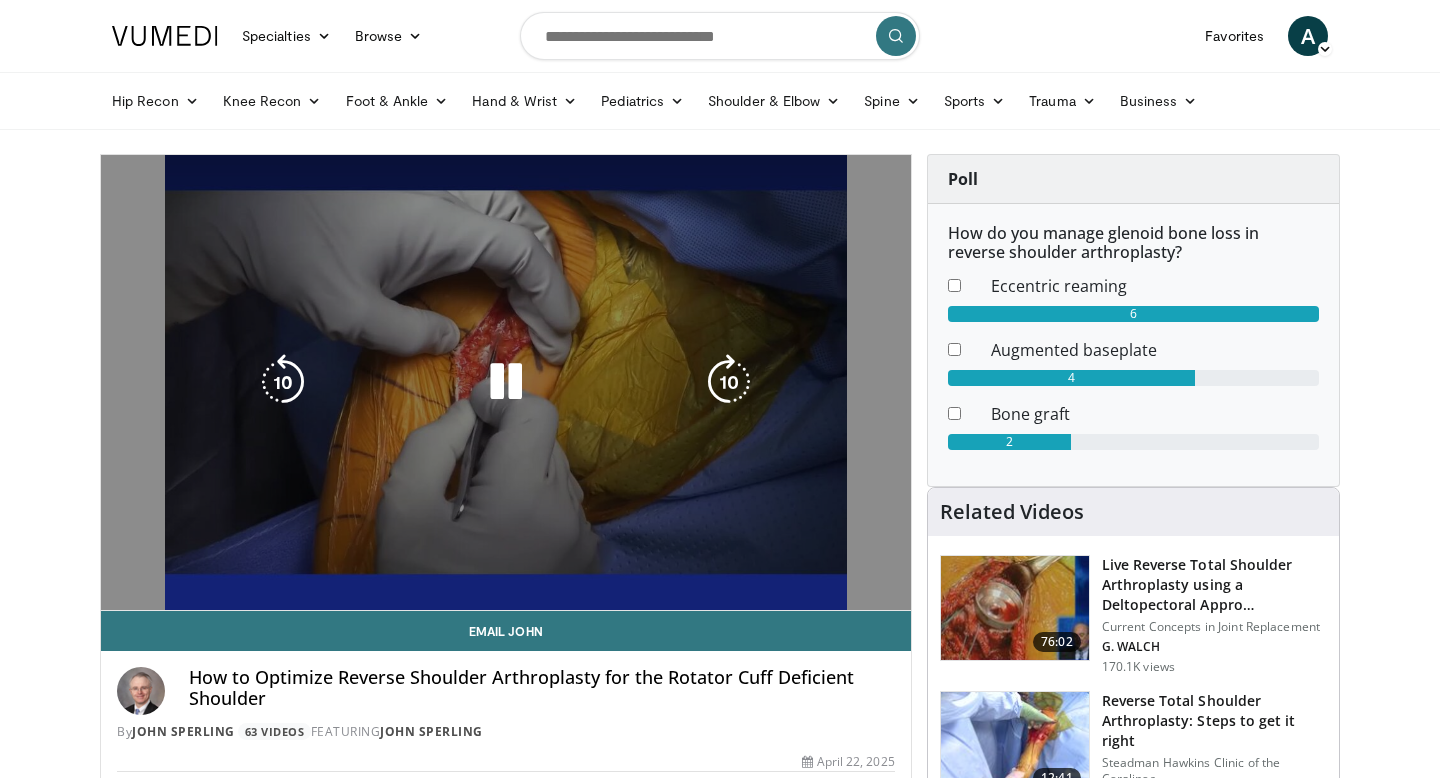 click at bounding box center [891, 630] 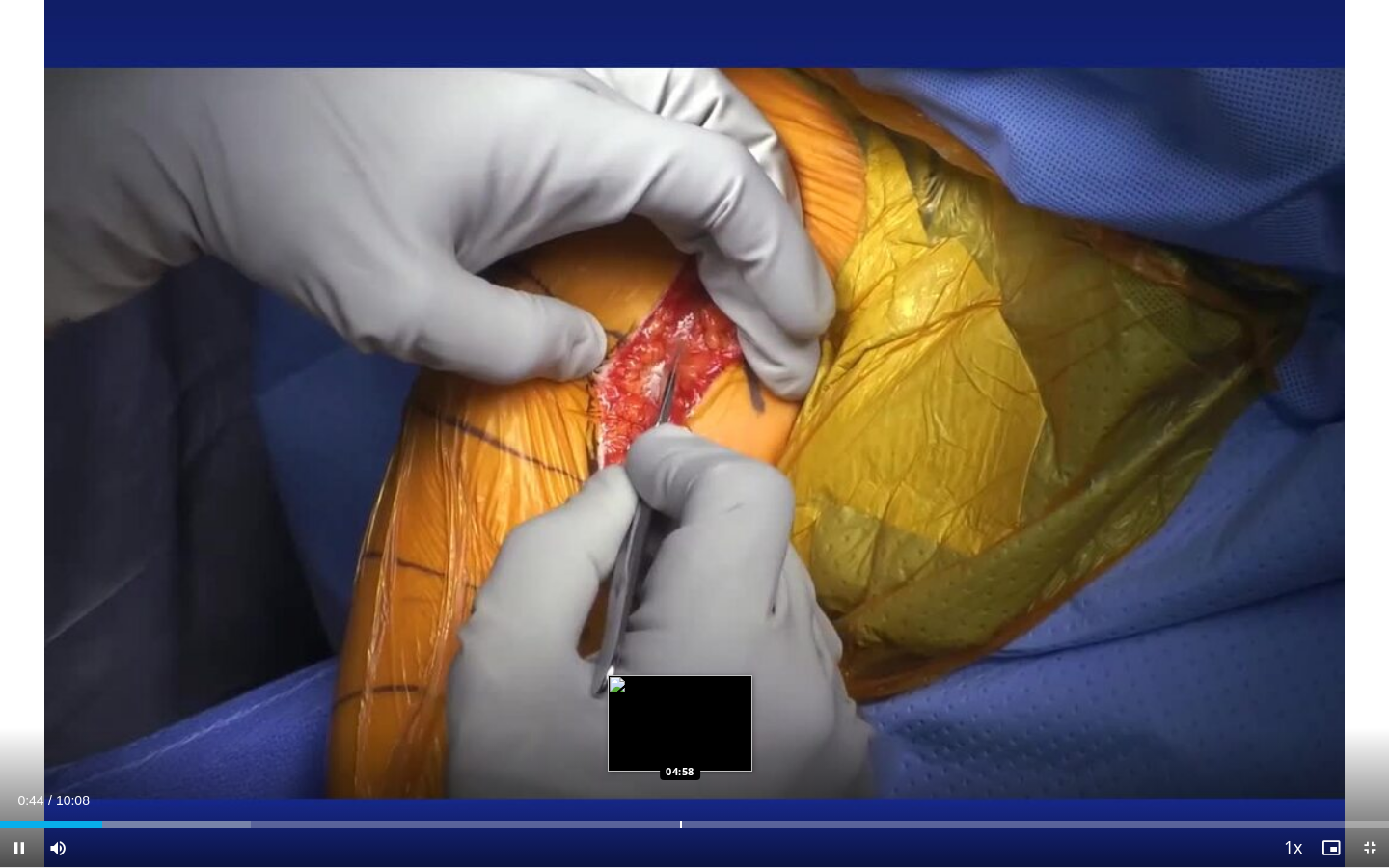 click at bounding box center (681, 825) 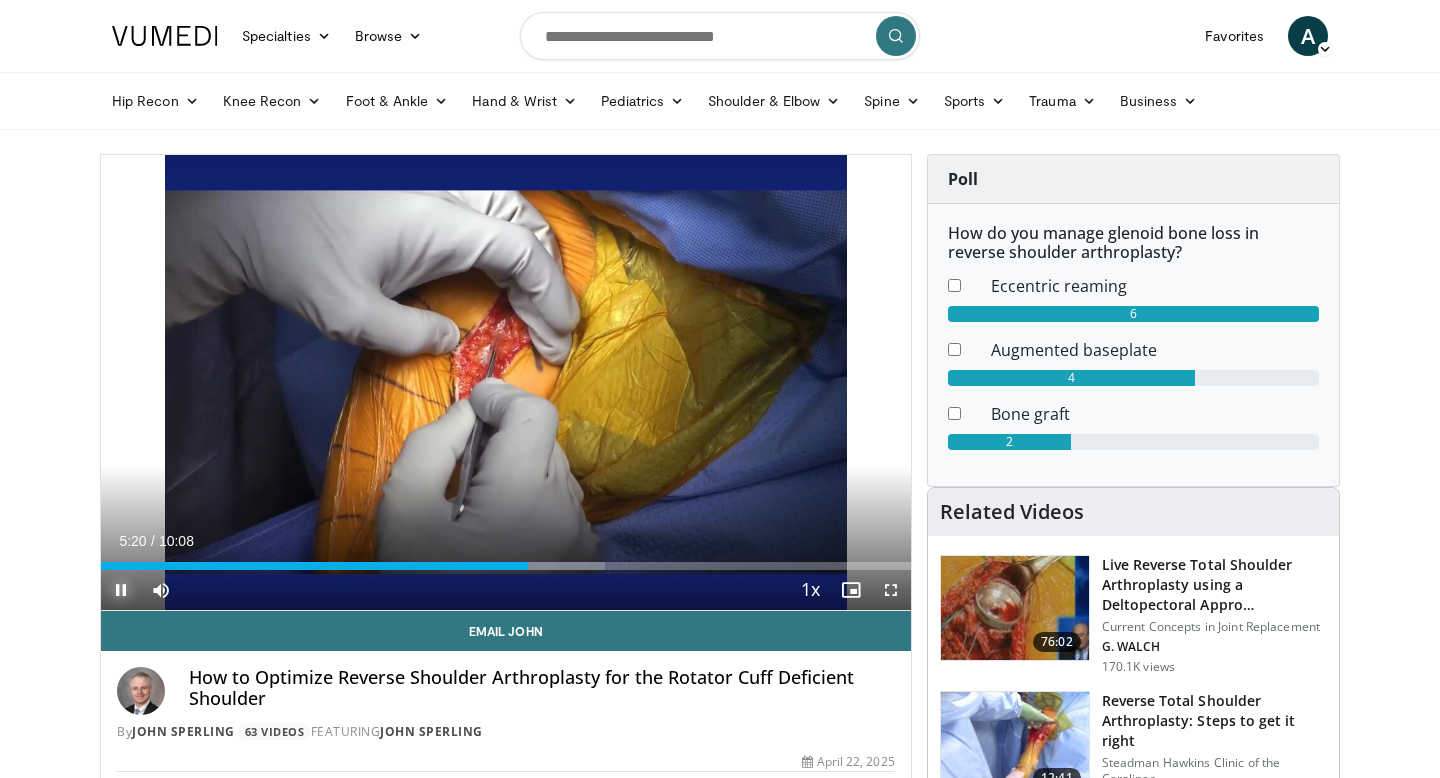 click at bounding box center (121, 590) 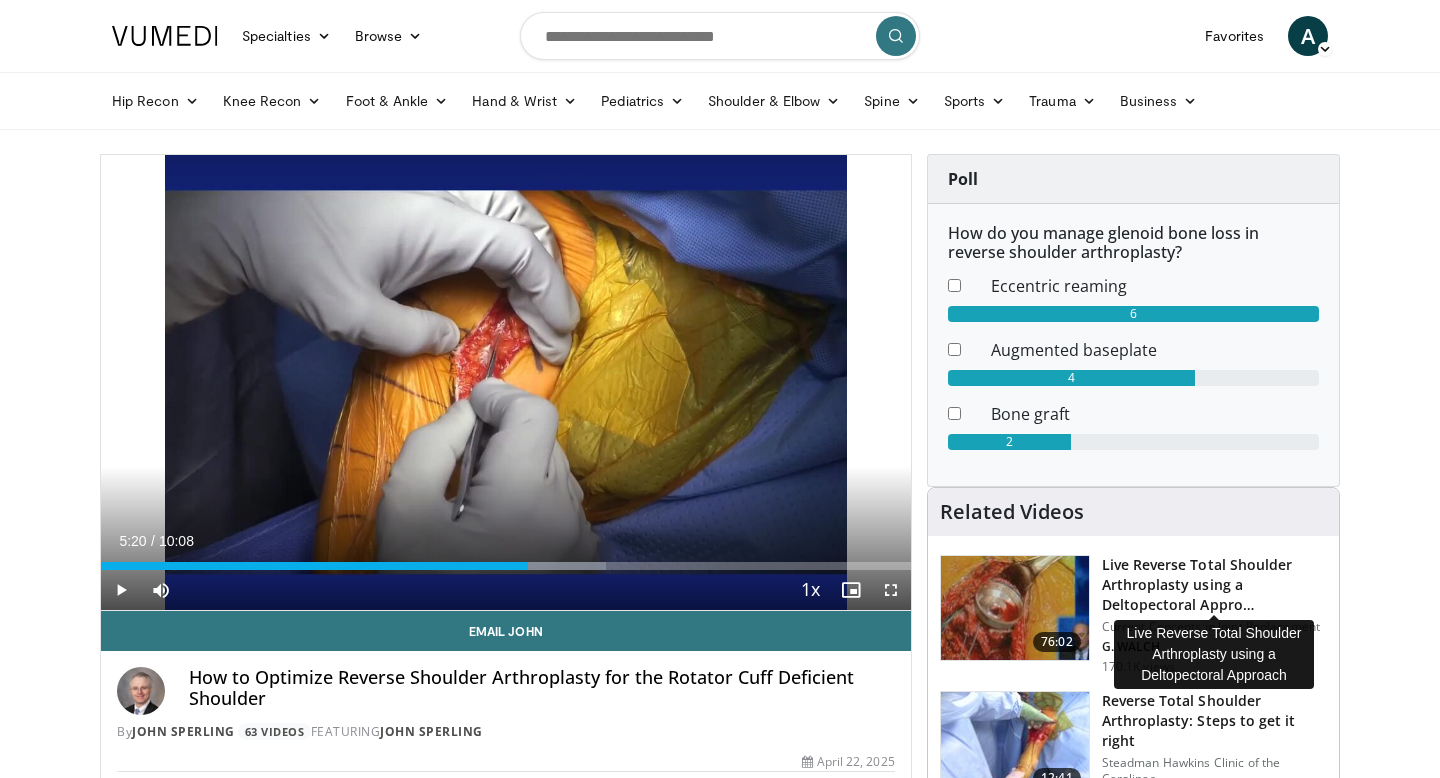 click on "Live Reverse Total Shoulder Arthroplasty using a Deltopectoral Appro…" at bounding box center (1214, 585) 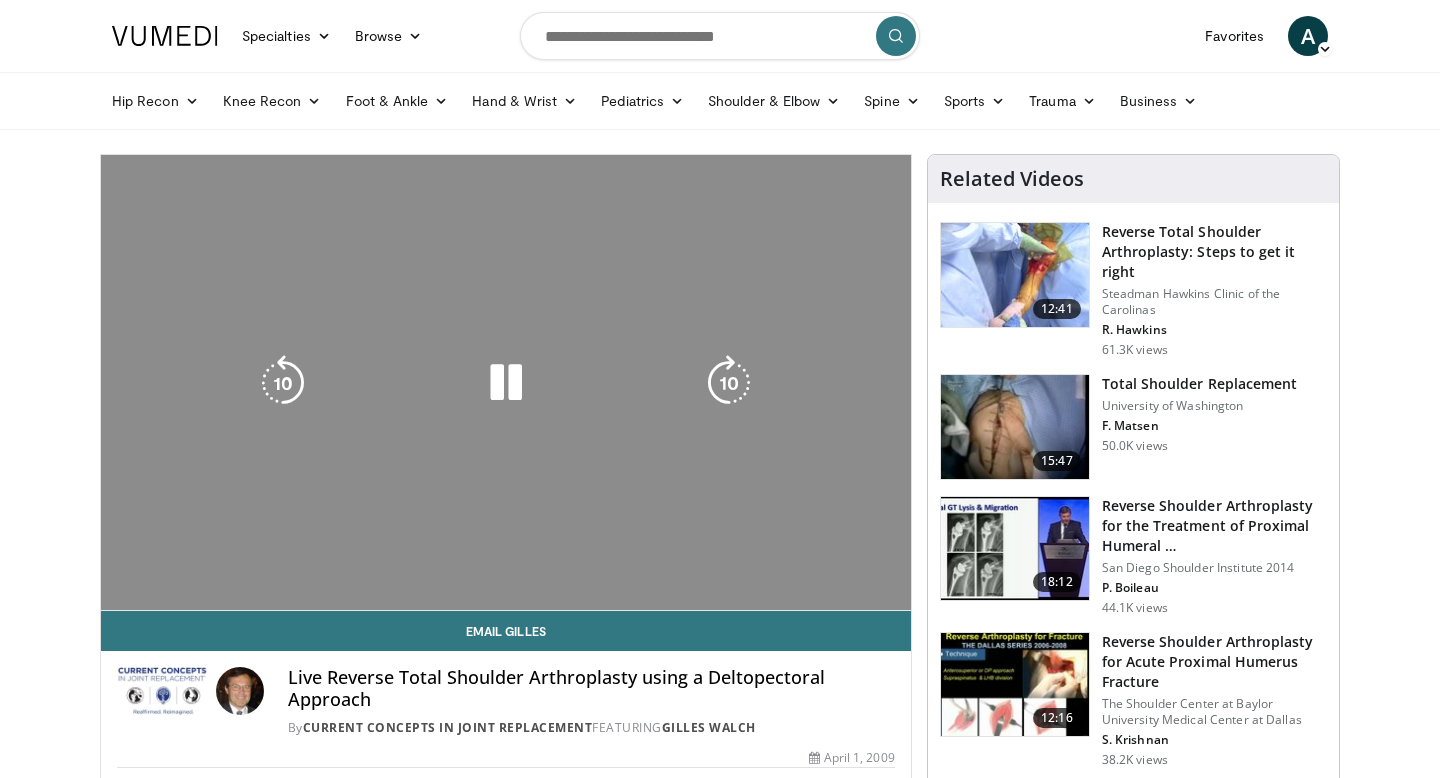 scroll, scrollTop: 0, scrollLeft: 0, axis: both 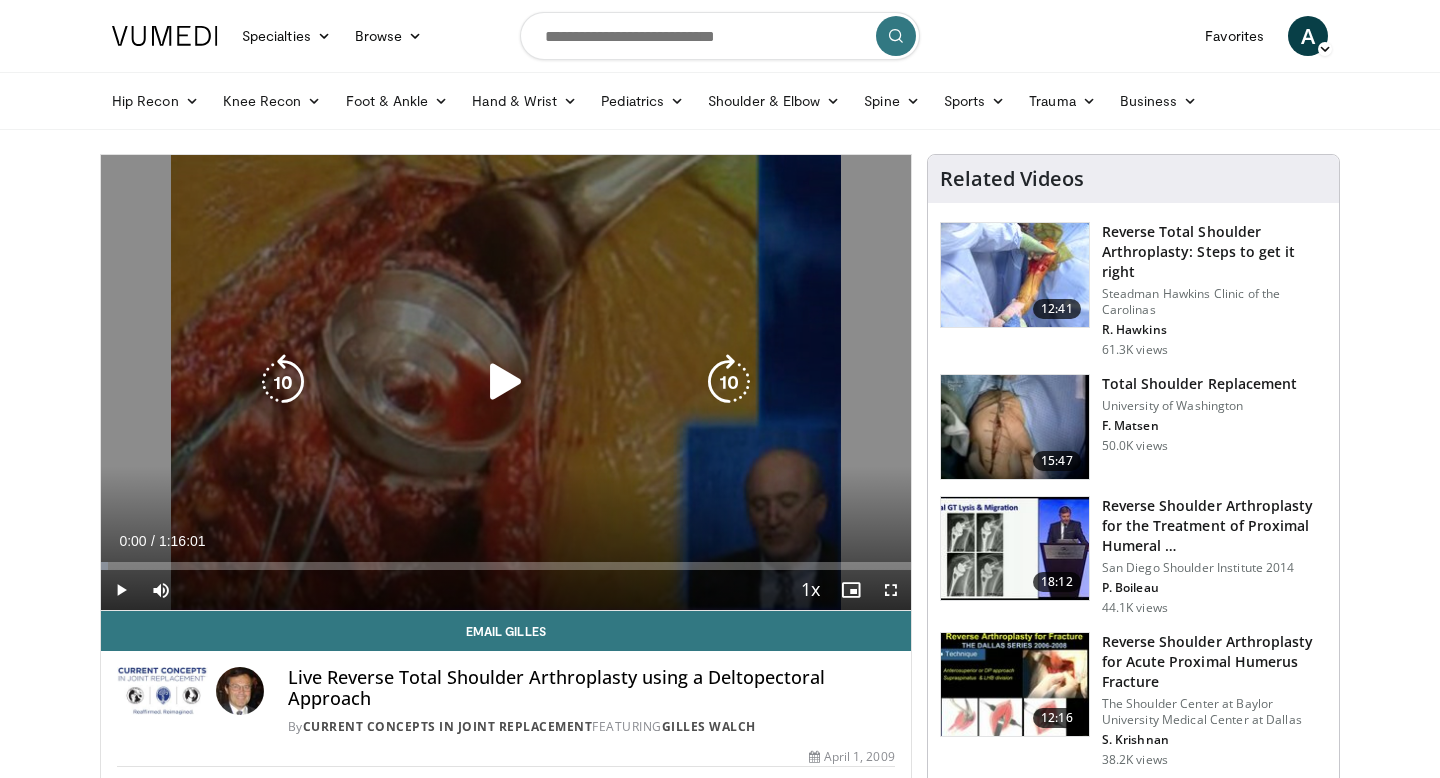 click at bounding box center [506, 382] 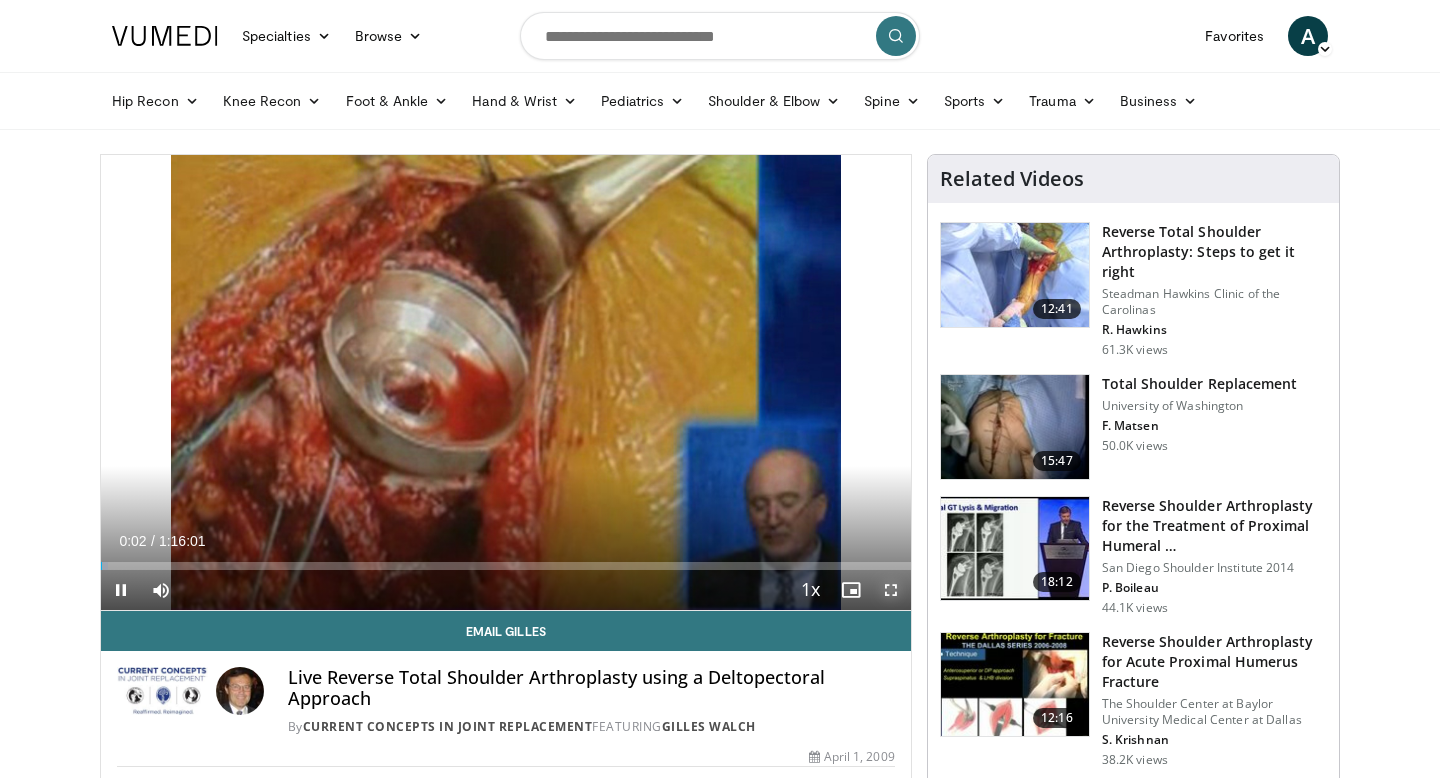 click at bounding box center (891, 590) 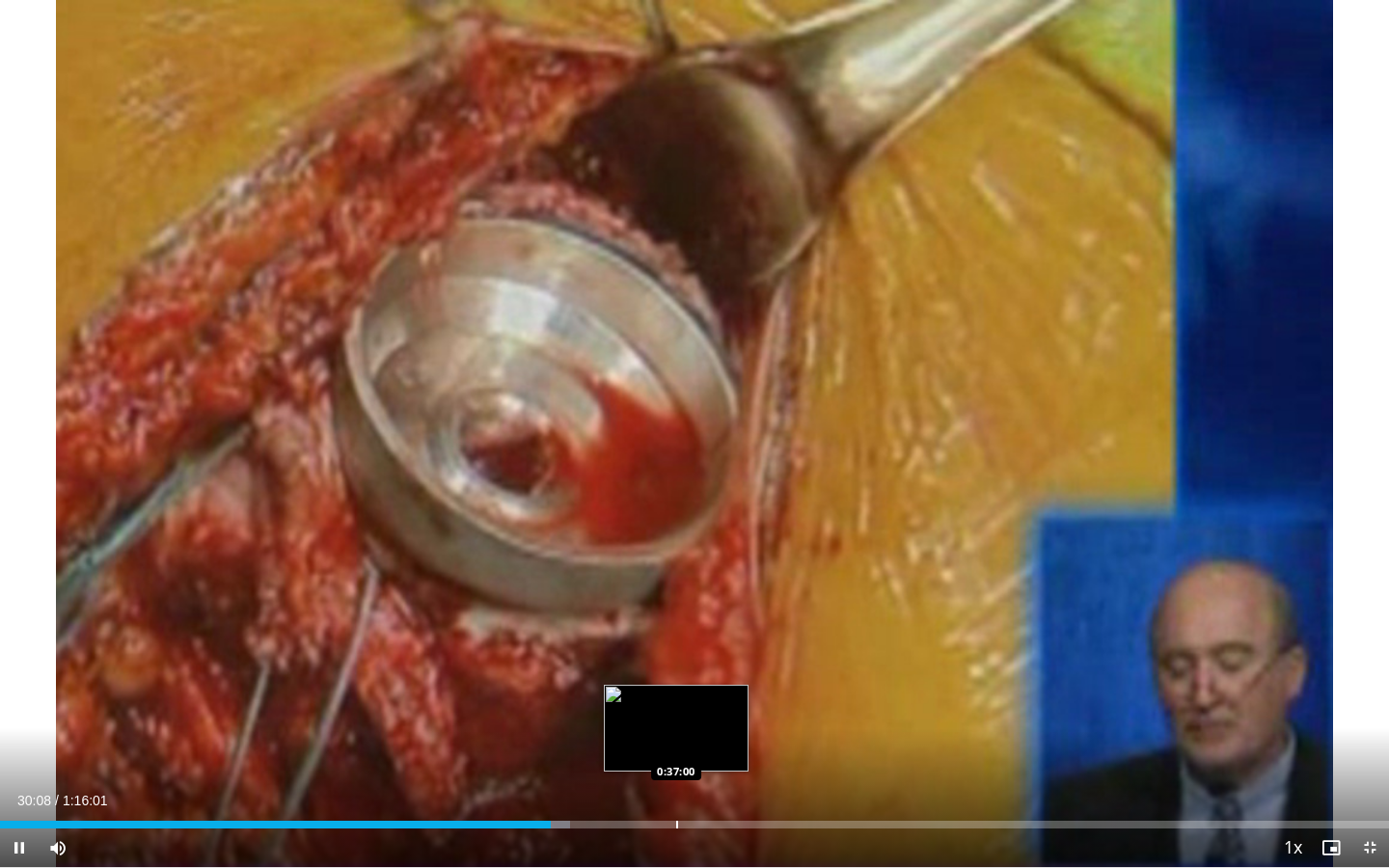 click at bounding box center (677, 825) 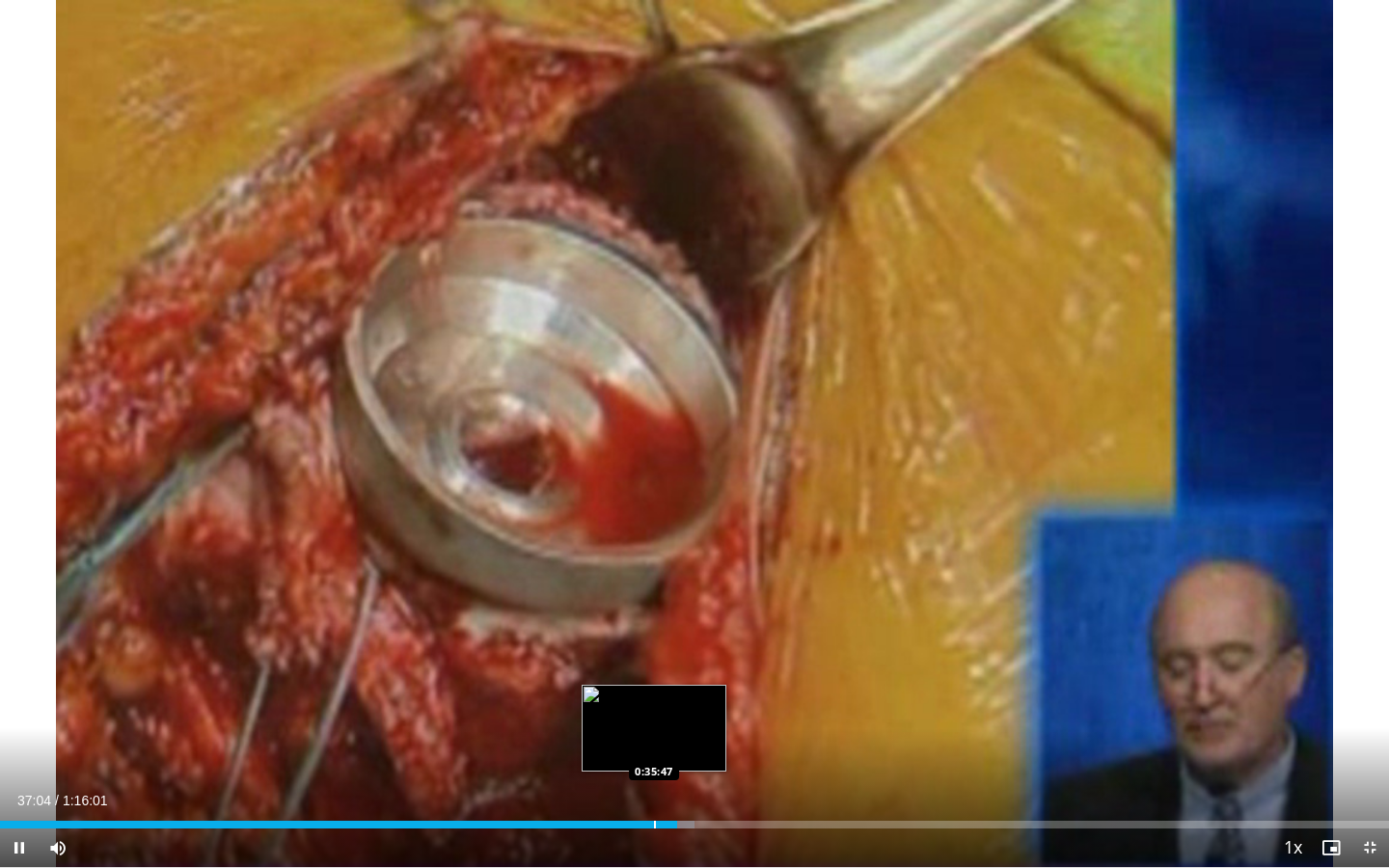 click at bounding box center (655, 825) 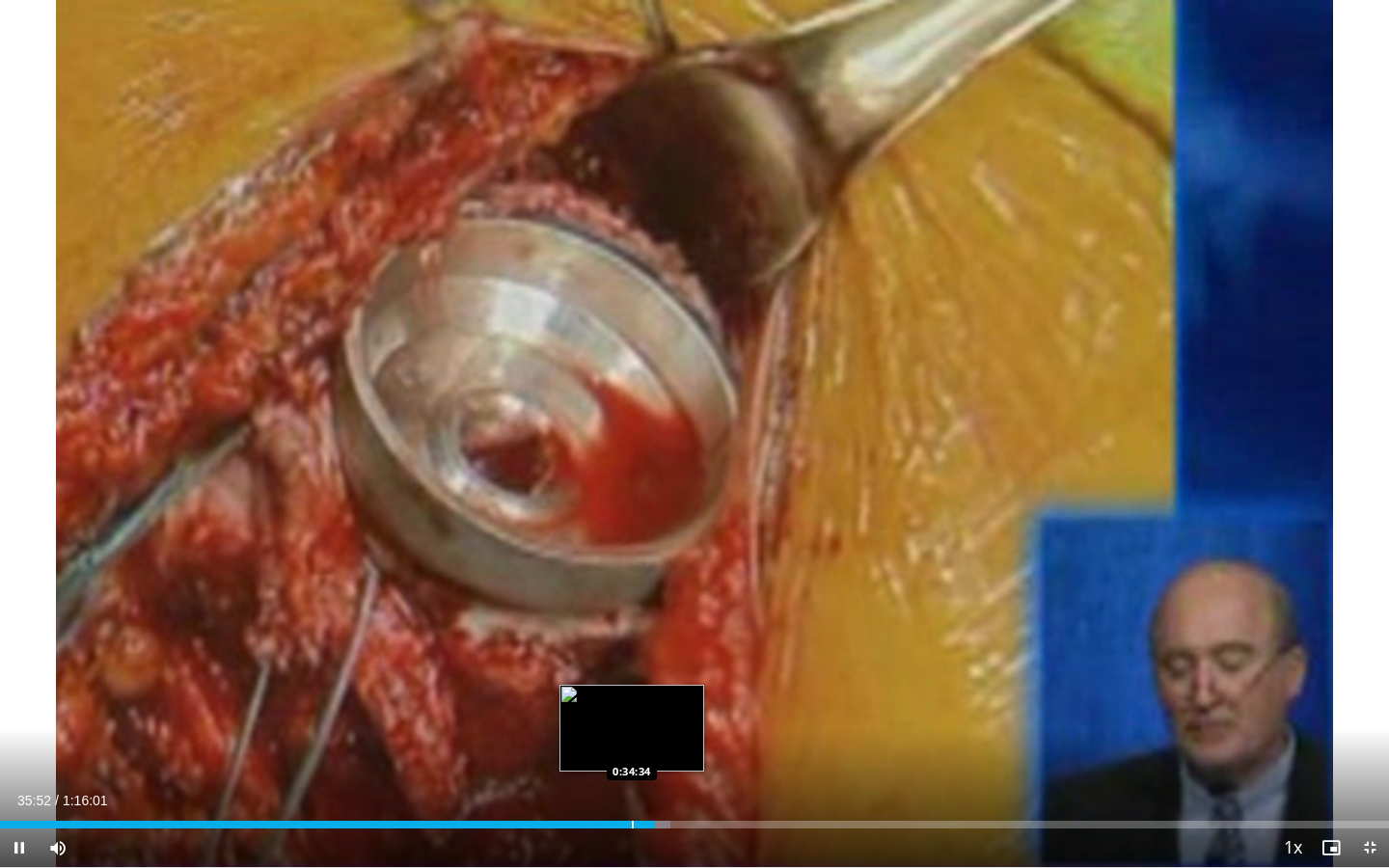click at bounding box center [633, 825] 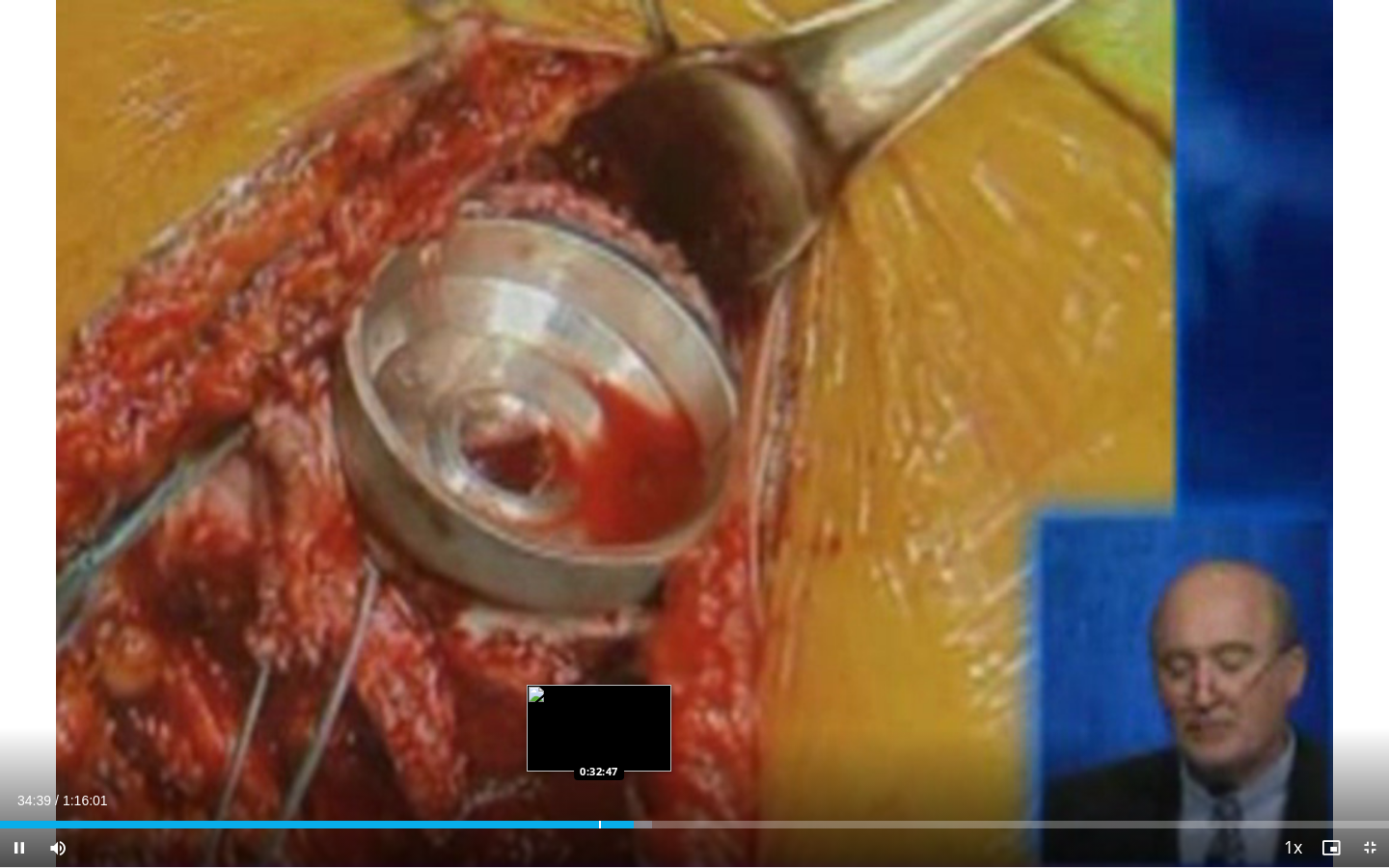 click on "10 seconds
Tap to unmute" at bounding box center [694, 433] 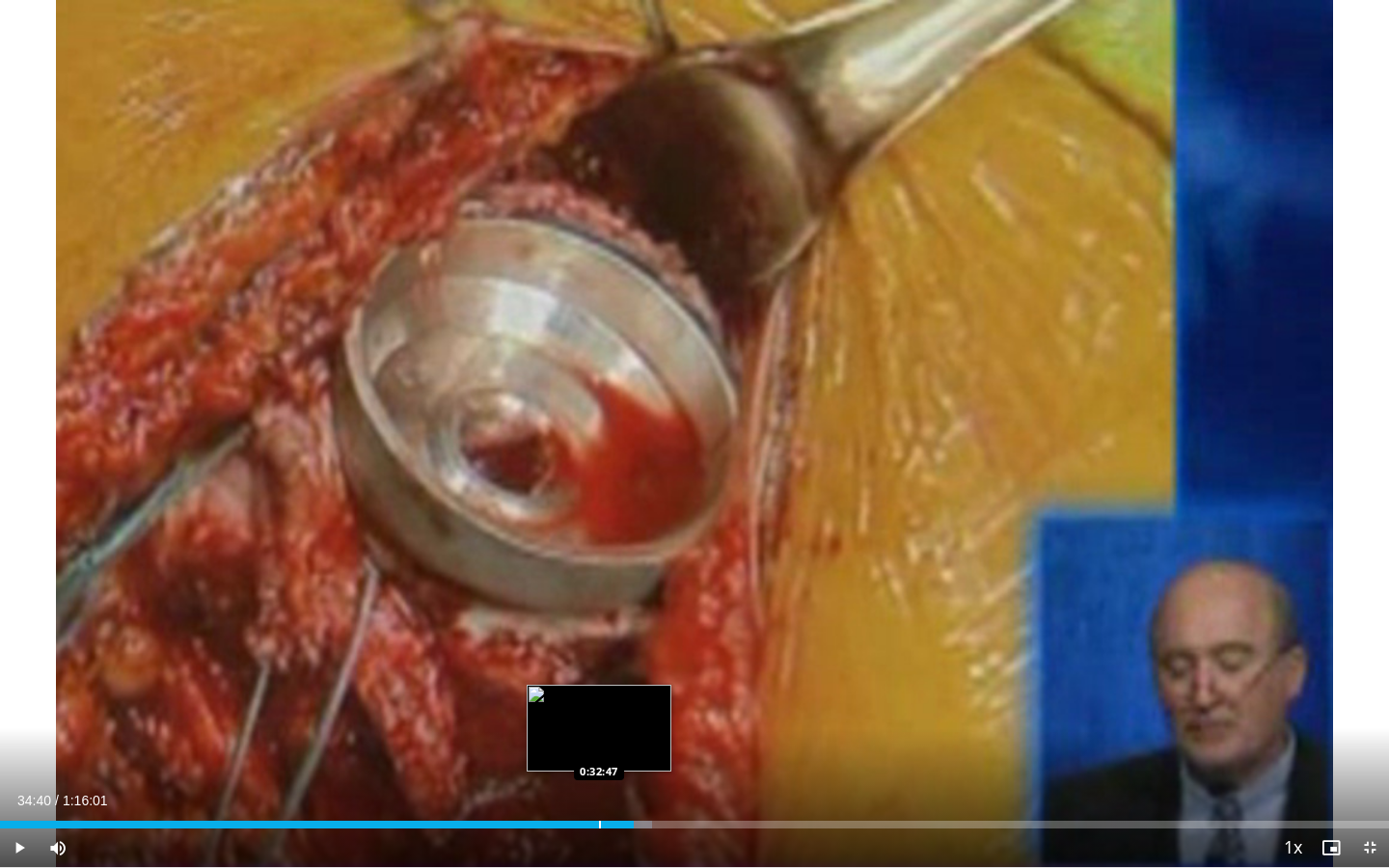click at bounding box center [600, 825] 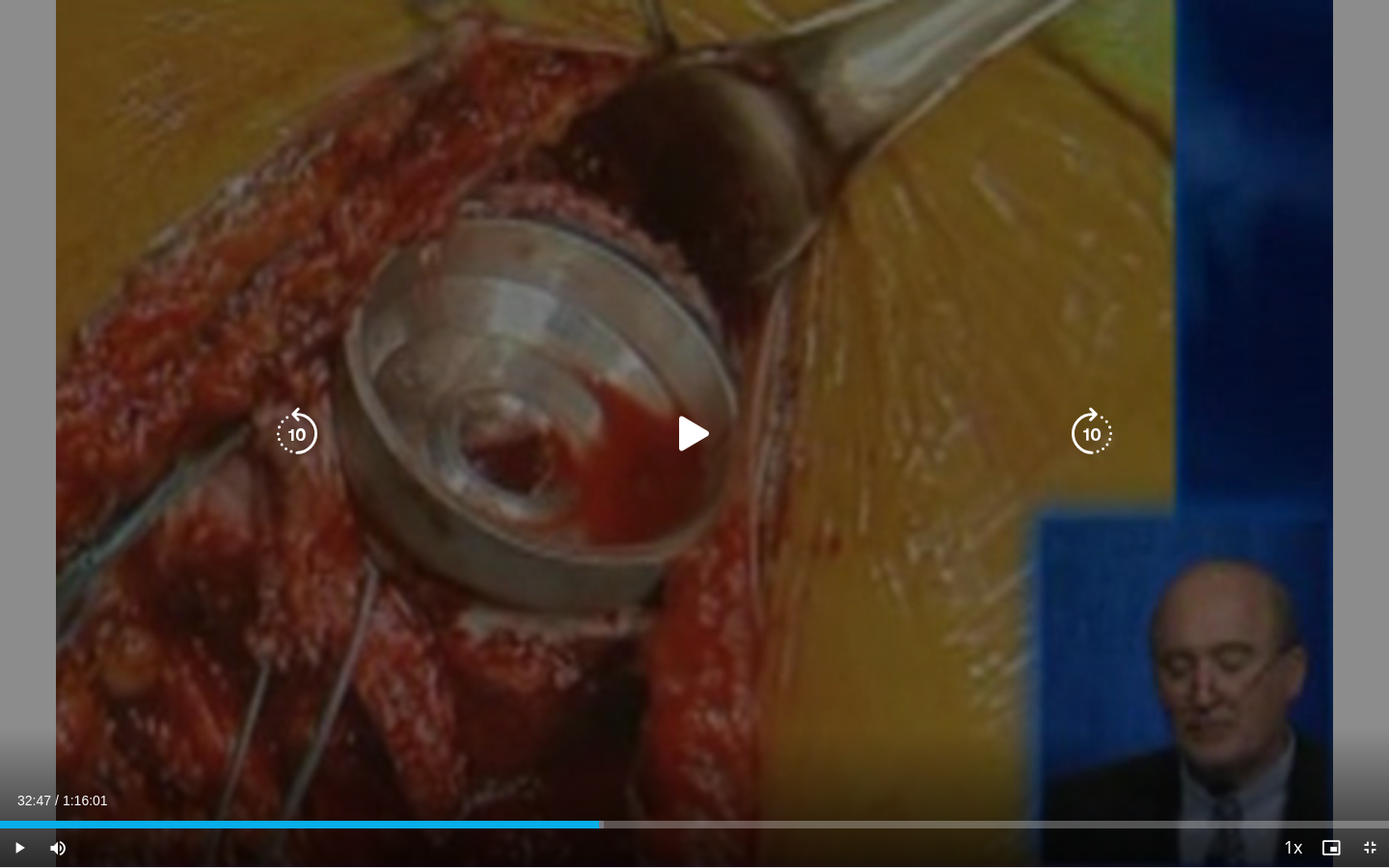click at bounding box center (694, 434) 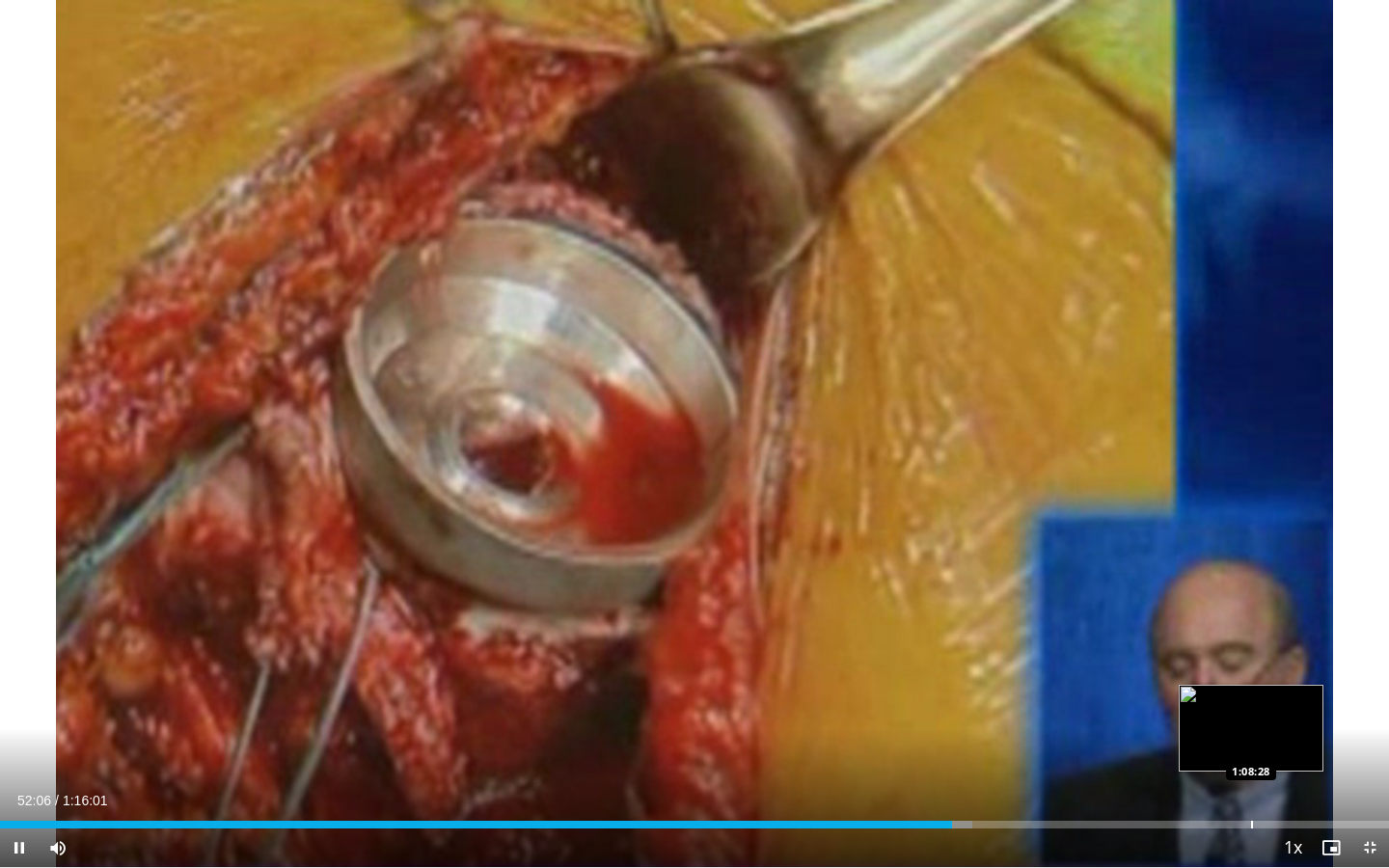 click on "Loaded :  70.00% 0:52:06 1:08:28" at bounding box center [694, 819] 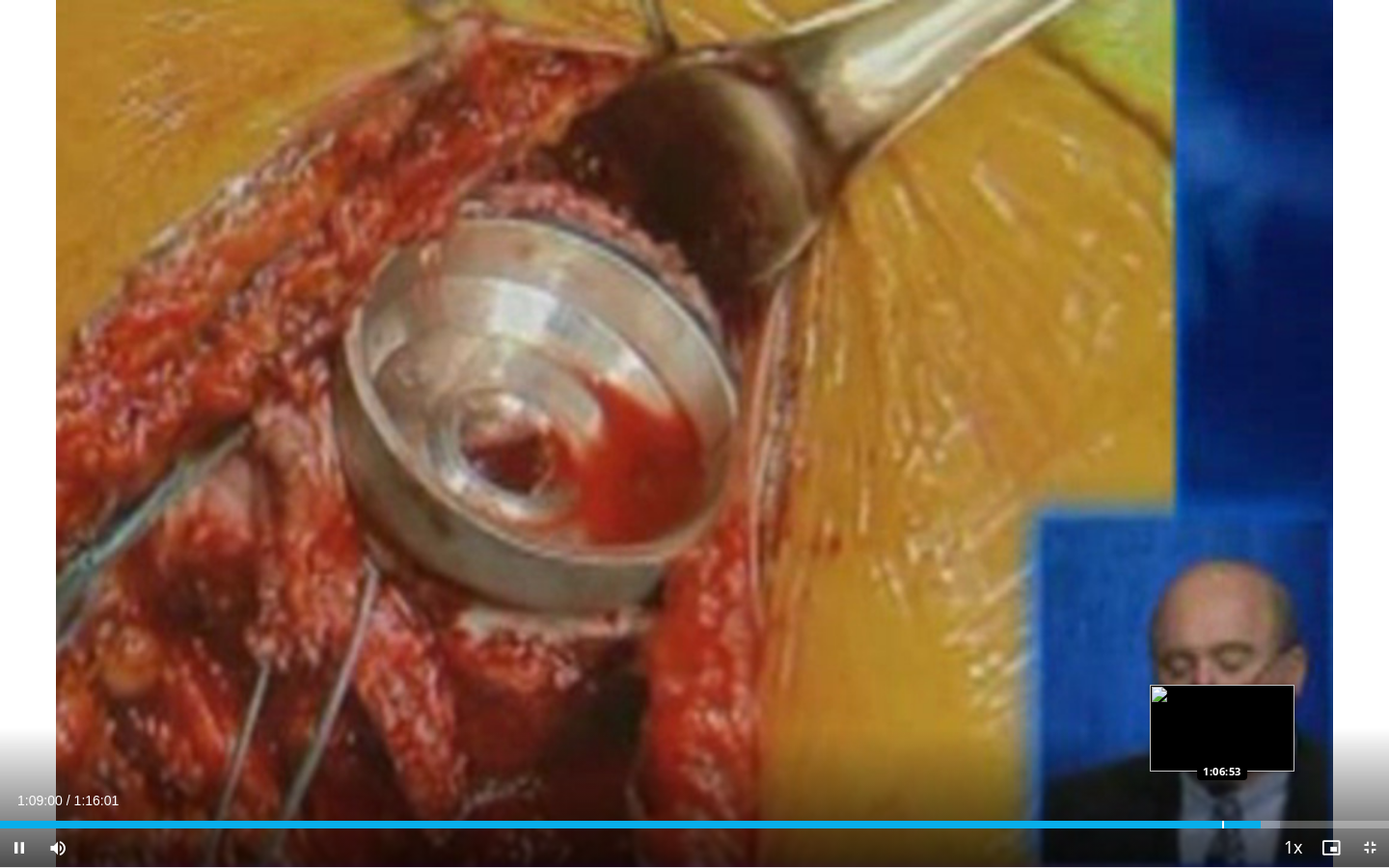 click at bounding box center [1223, 825] 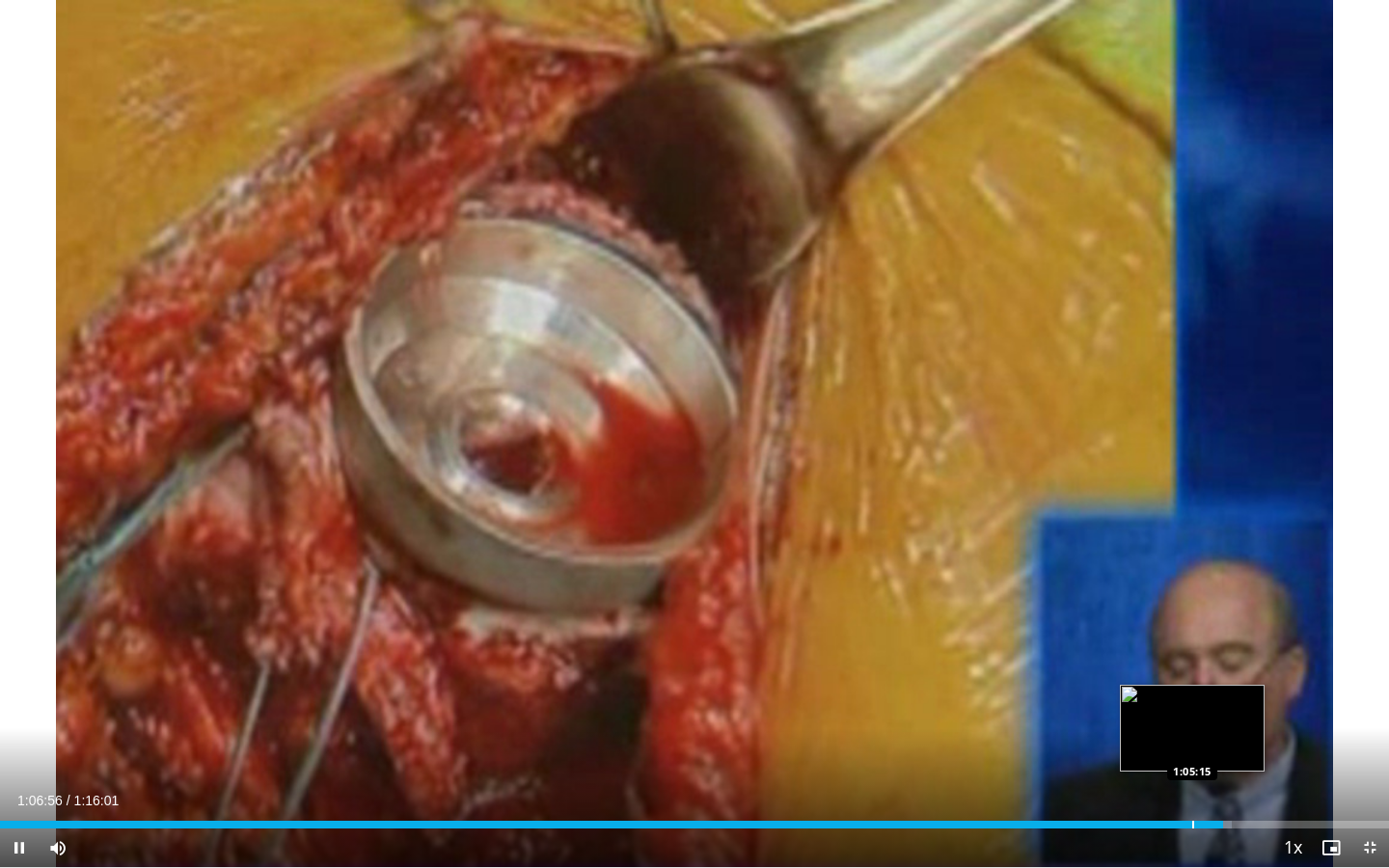 click on "Loaded :  88.65% 1:06:56 1:05:15" at bounding box center (694, 819) 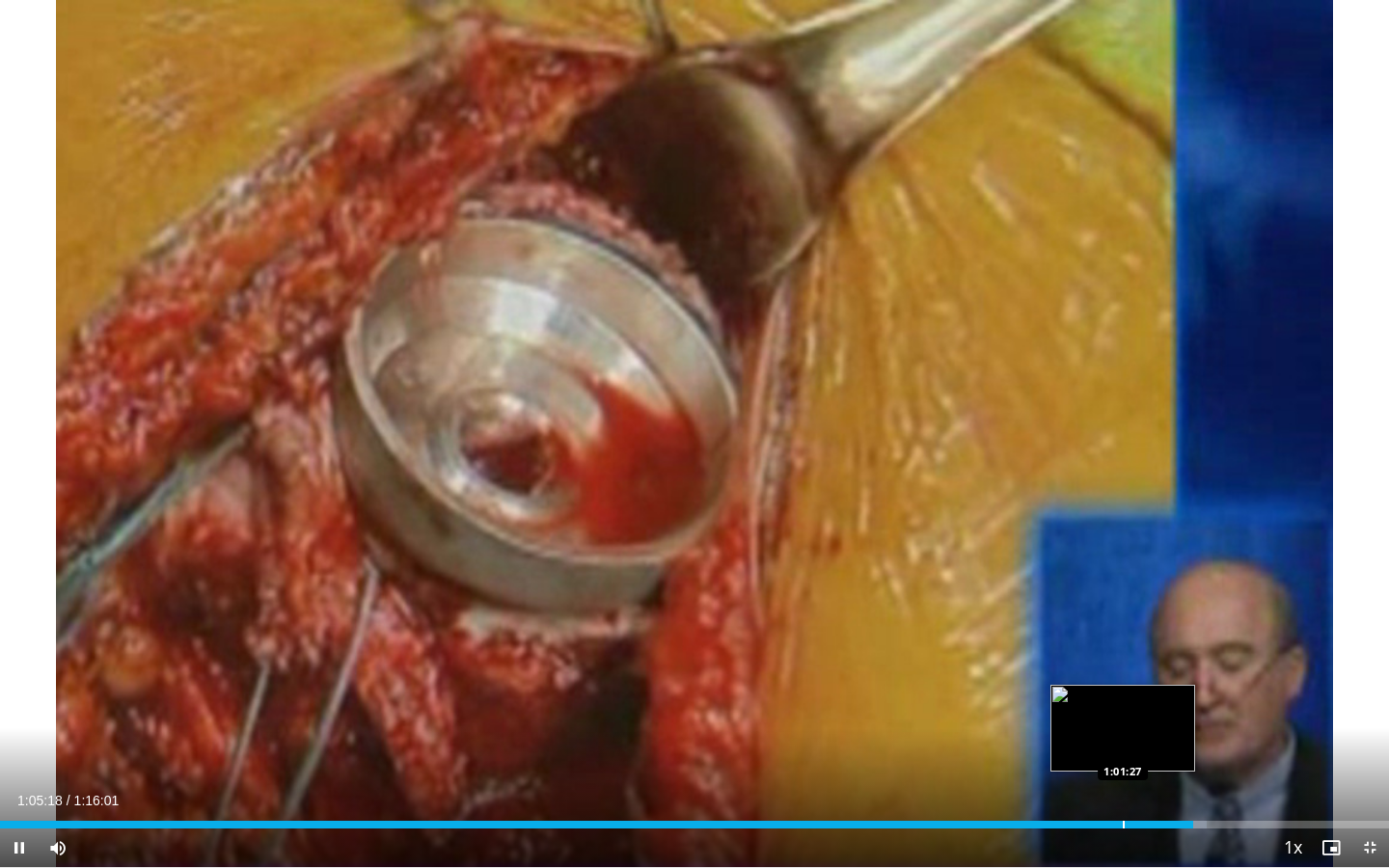 click at bounding box center (1124, 825) 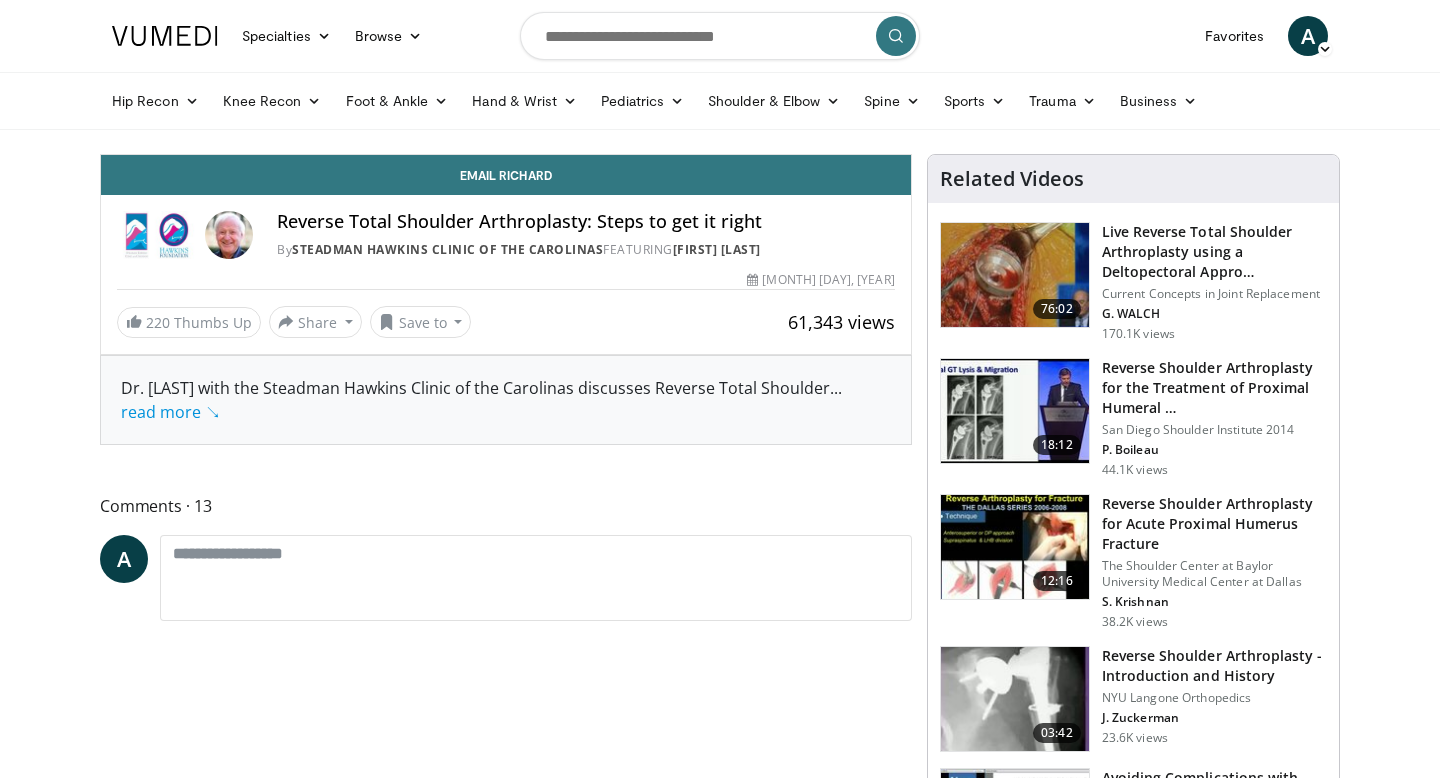 scroll, scrollTop: 0, scrollLeft: 0, axis: both 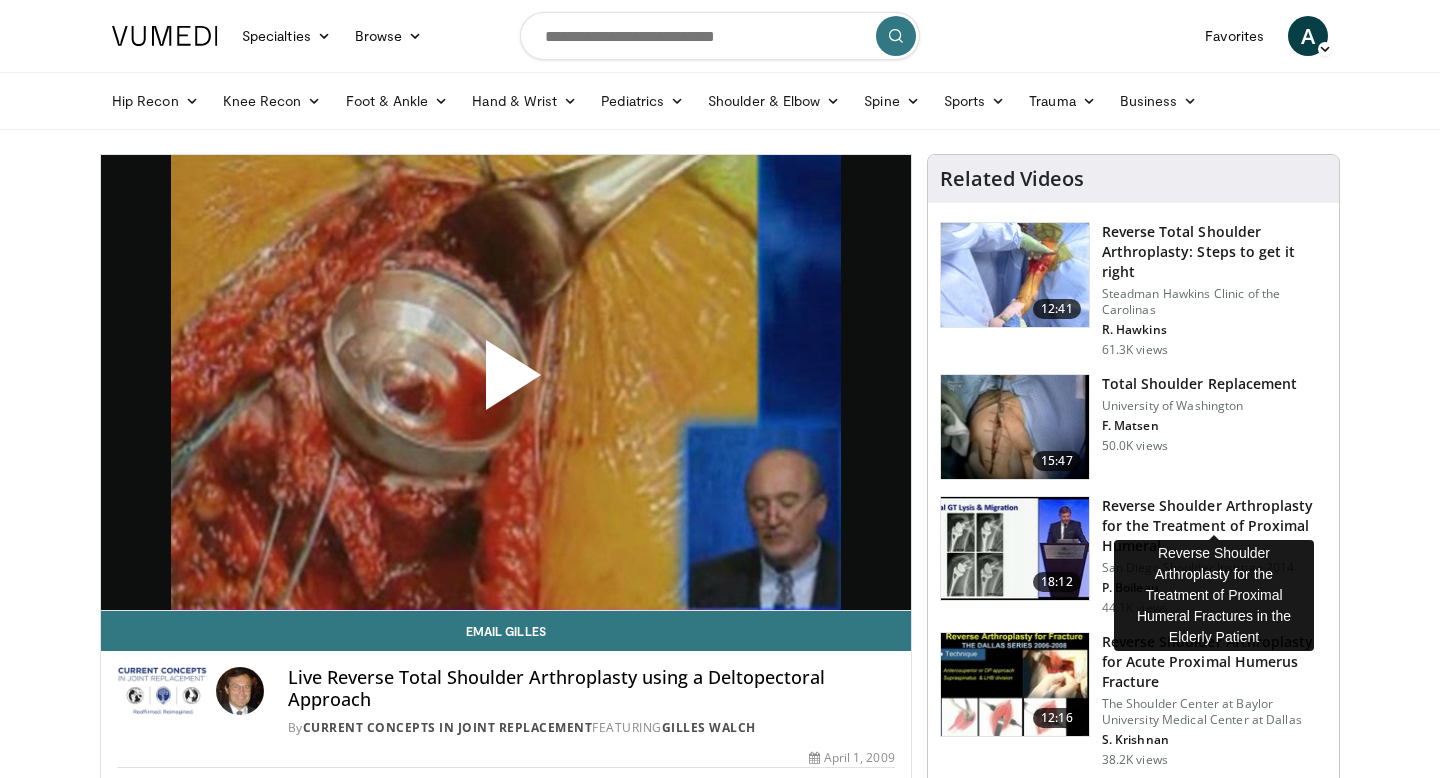 click on "Reverse Shoulder Arthroplasty for the Treatment of Proximal Humeral …" at bounding box center [1214, 526] 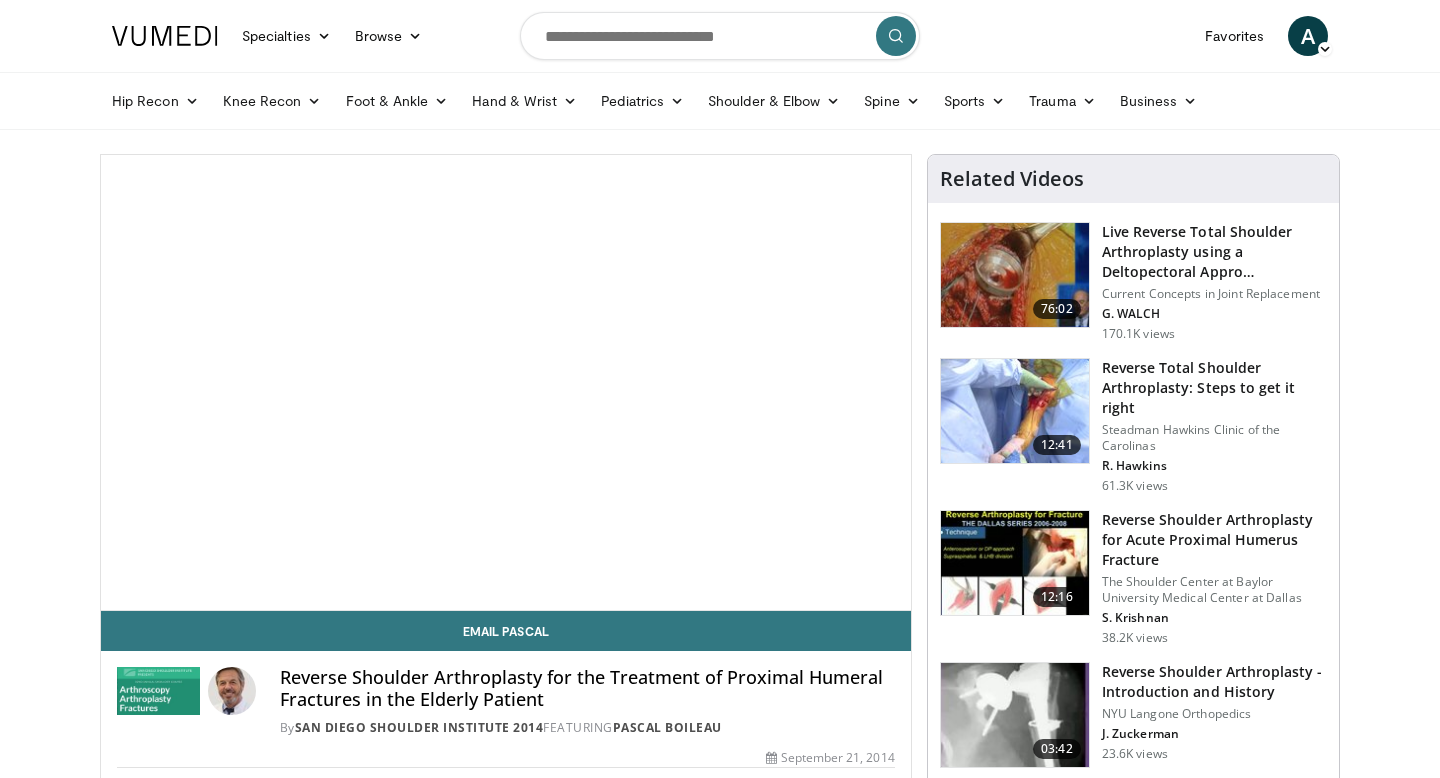 scroll, scrollTop: 0, scrollLeft: 0, axis: both 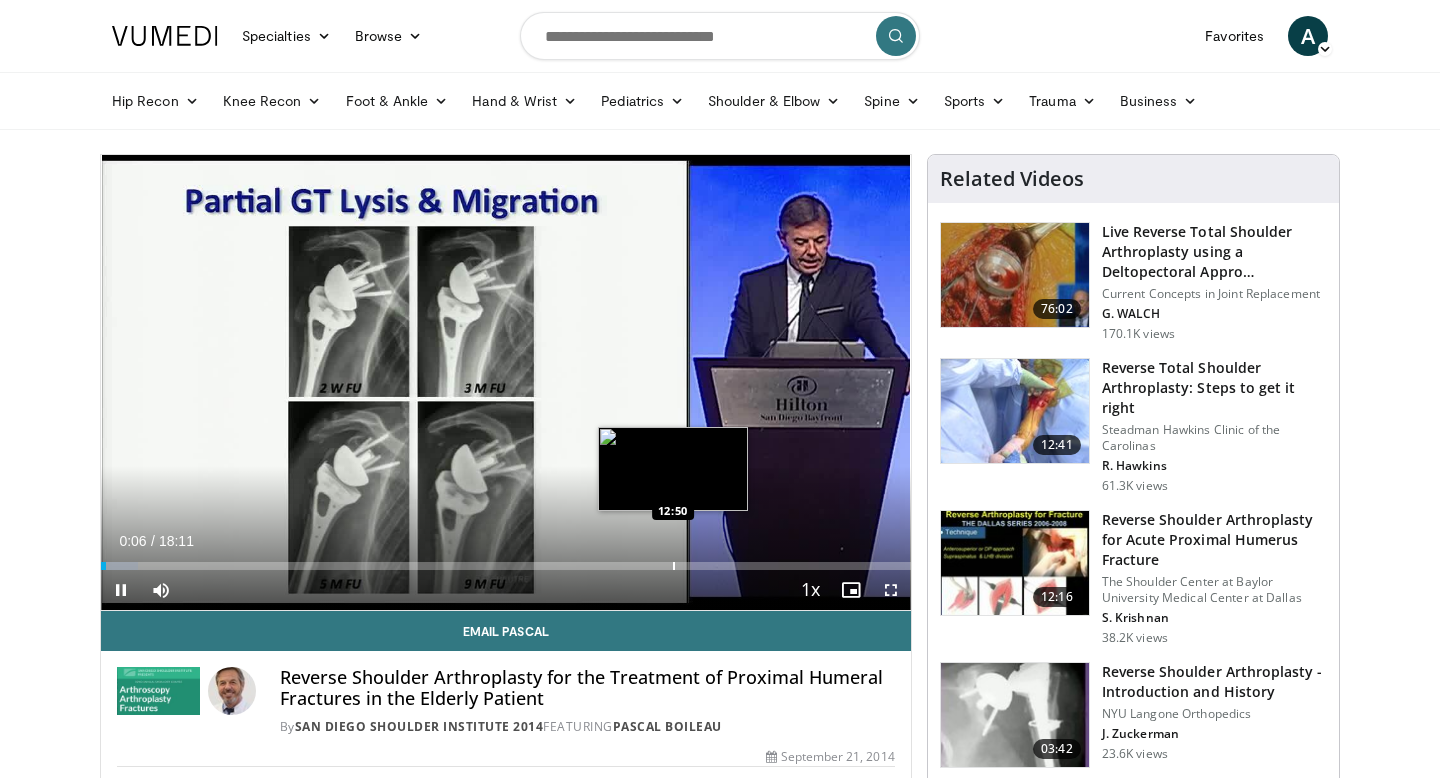 click on "Loaded :  4.57% 00:06 12:50" at bounding box center [506, 560] 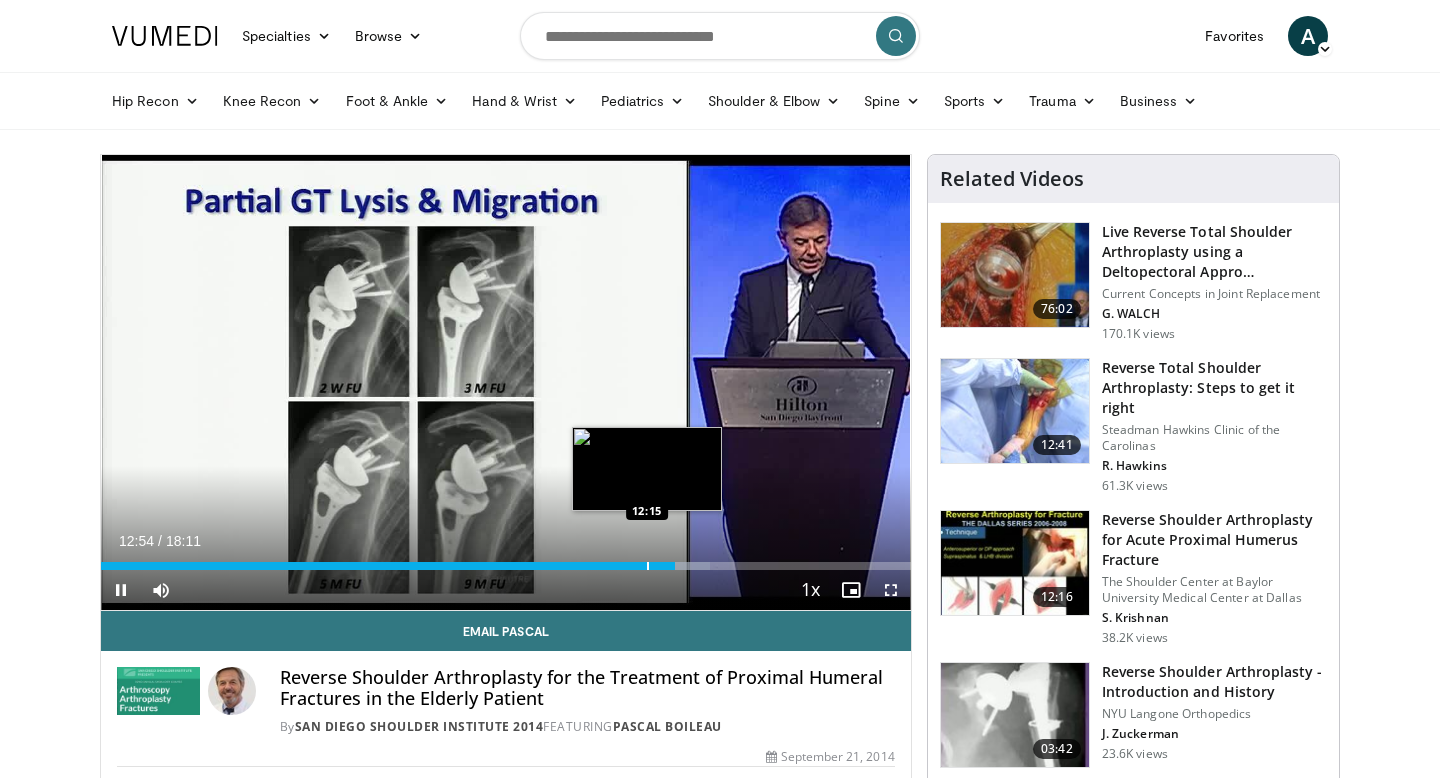 click at bounding box center [648, 566] 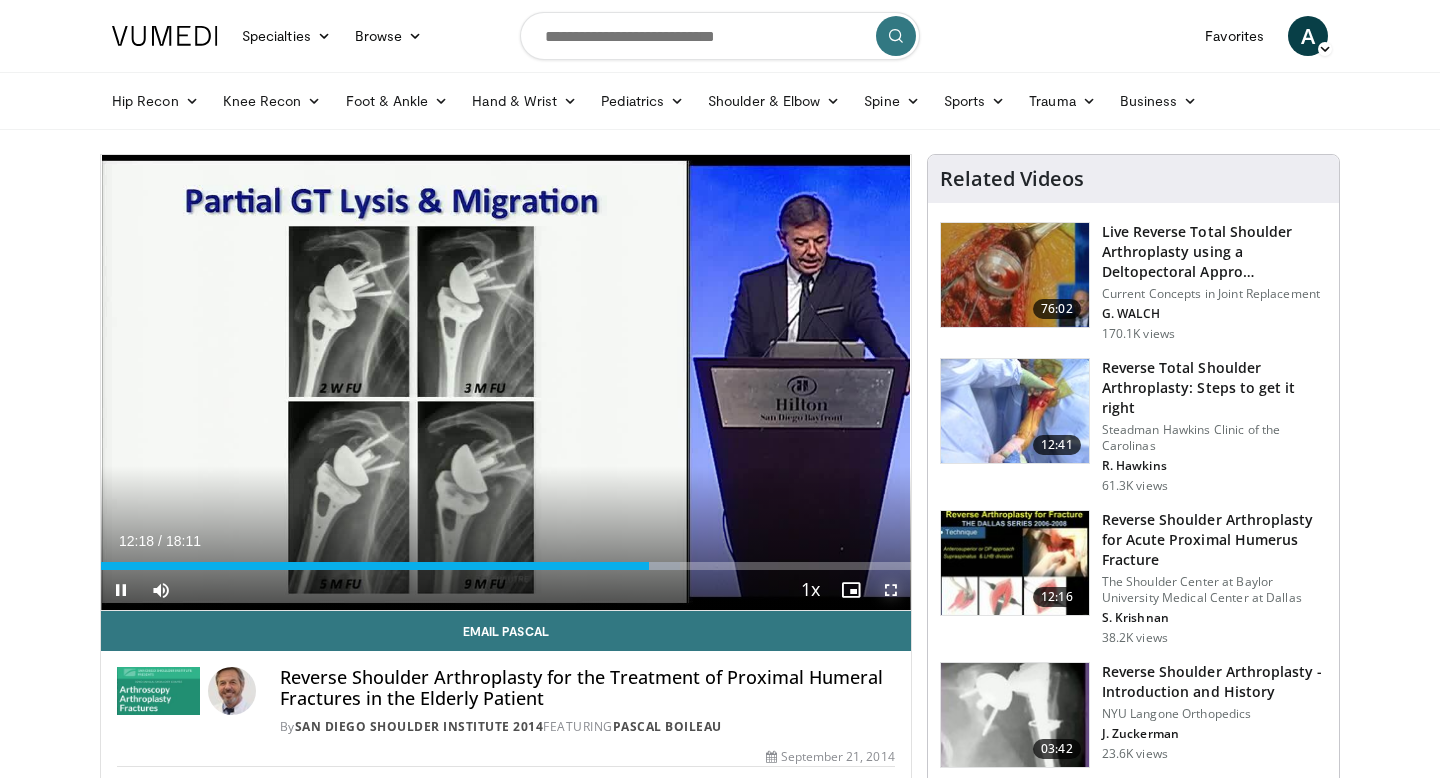 click at bounding box center [891, 590] 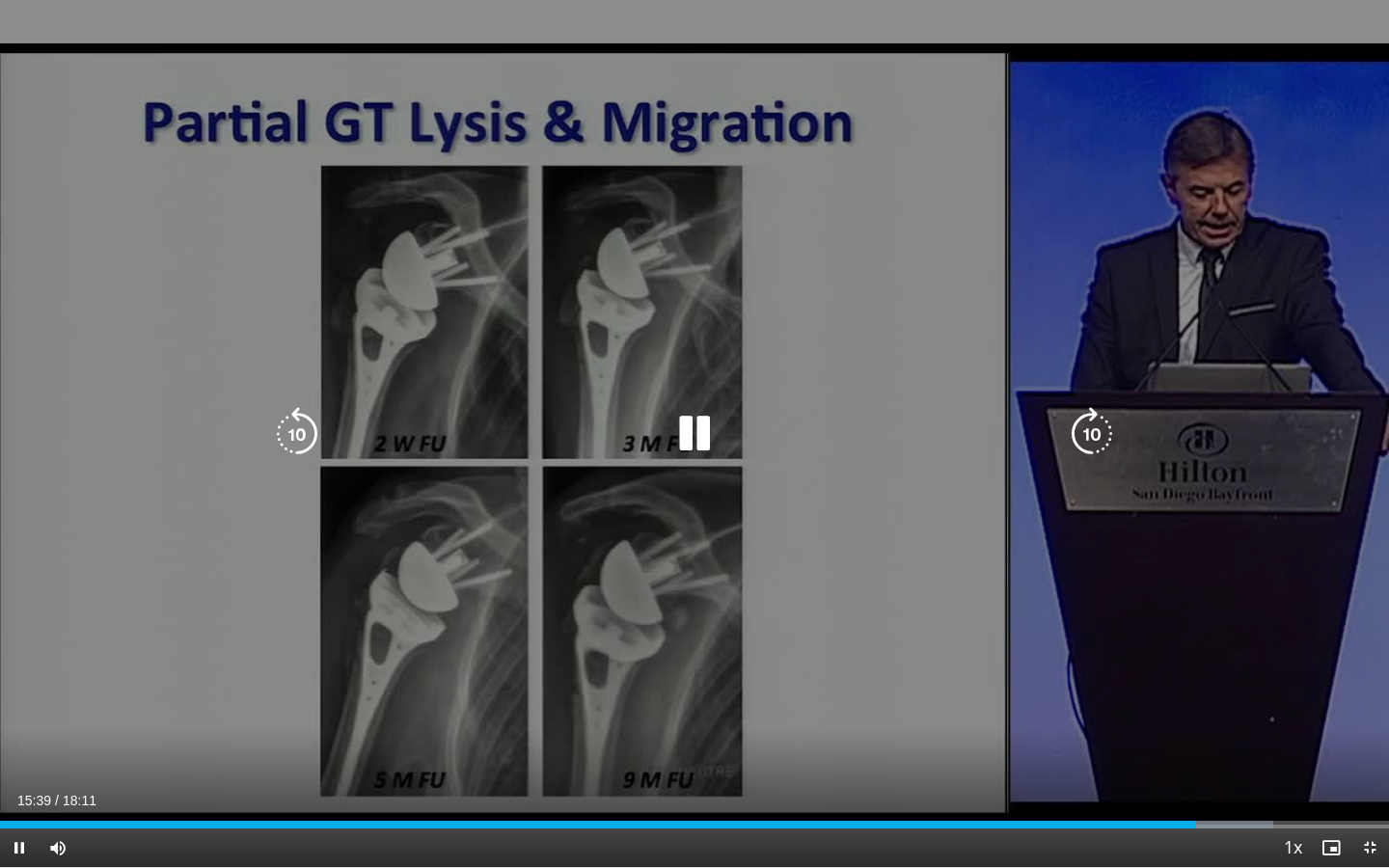 click at bounding box center [694, 434] 